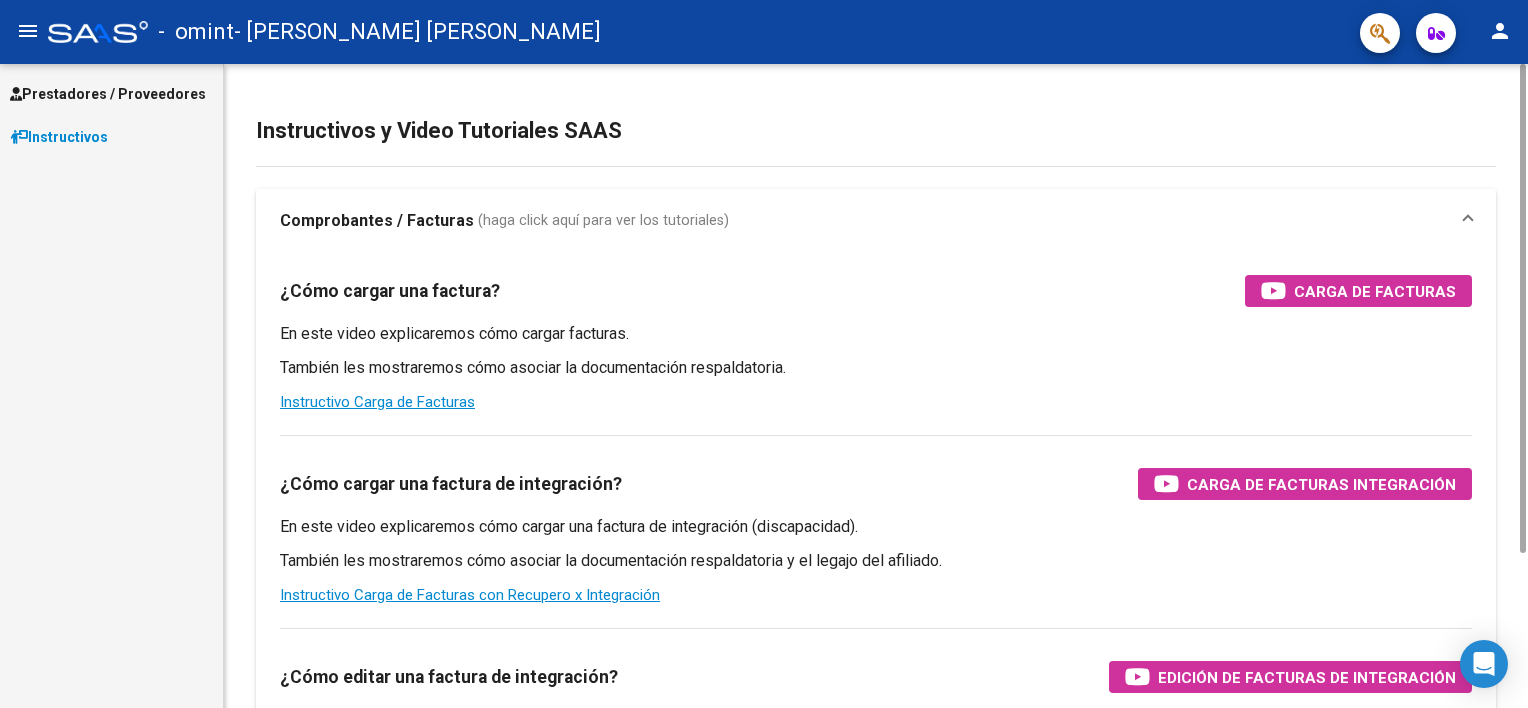 scroll, scrollTop: 0, scrollLeft: 0, axis: both 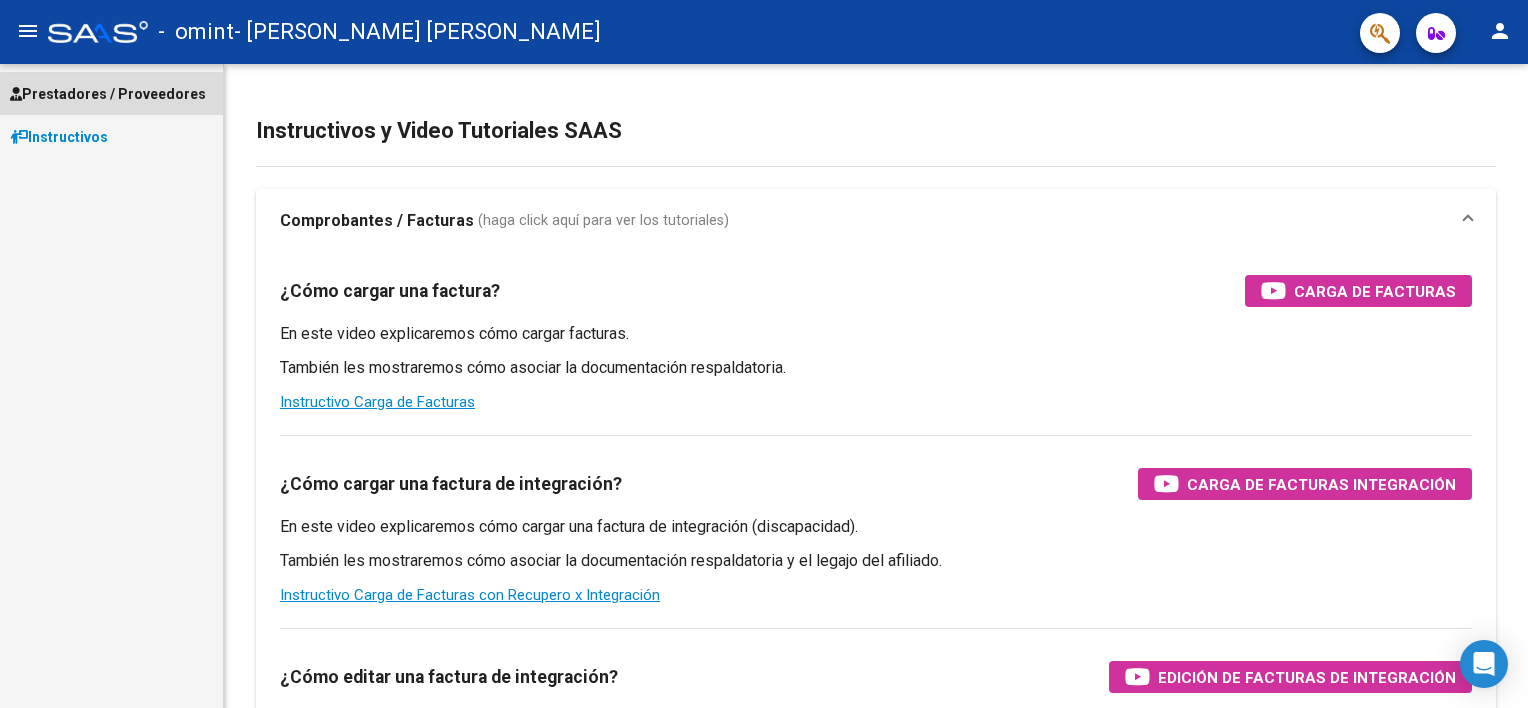 click on "Prestadores / Proveedores" at bounding box center [111, 93] 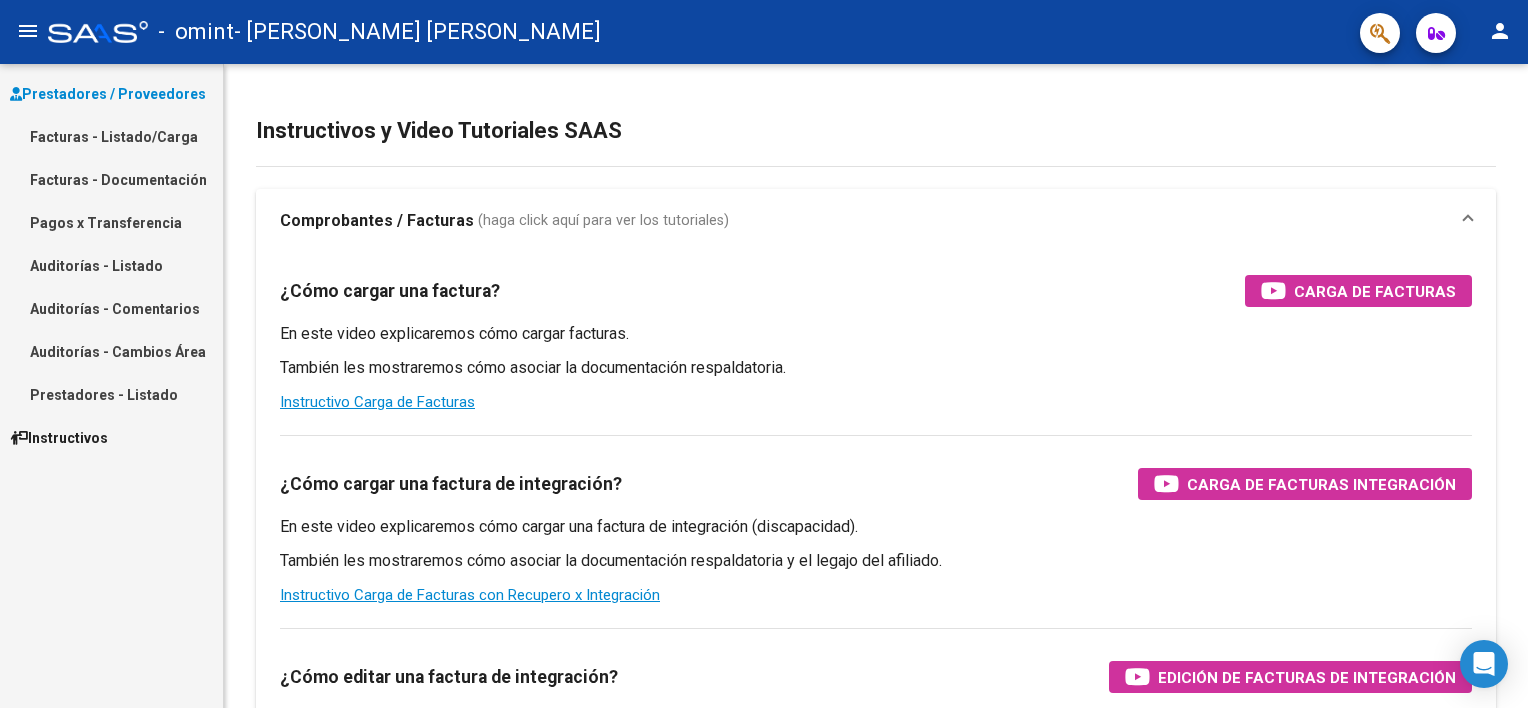 click on "Facturas - Listado/Carga" at bounding box center [111, 136] 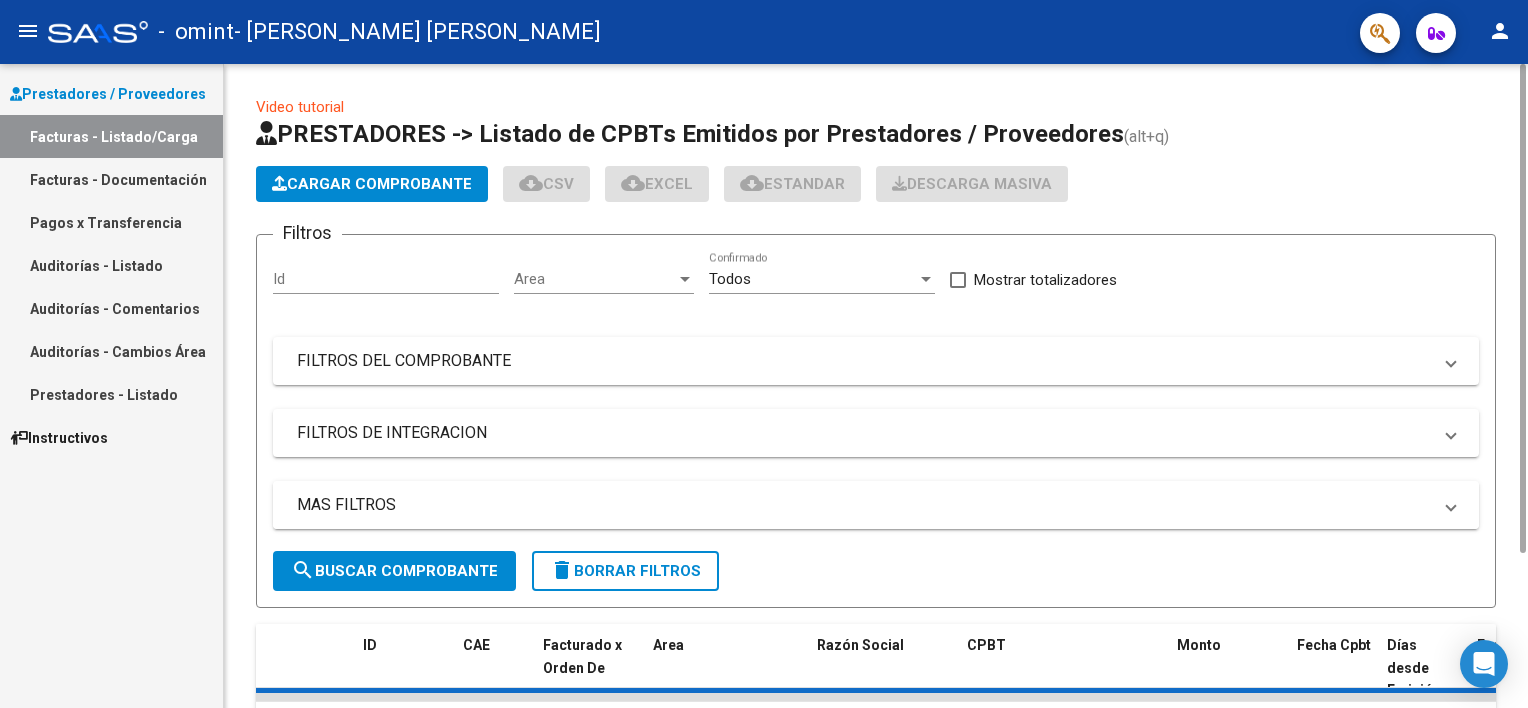 scroll, scrollTop: 177, scrollLeft: 0, axis: vertical 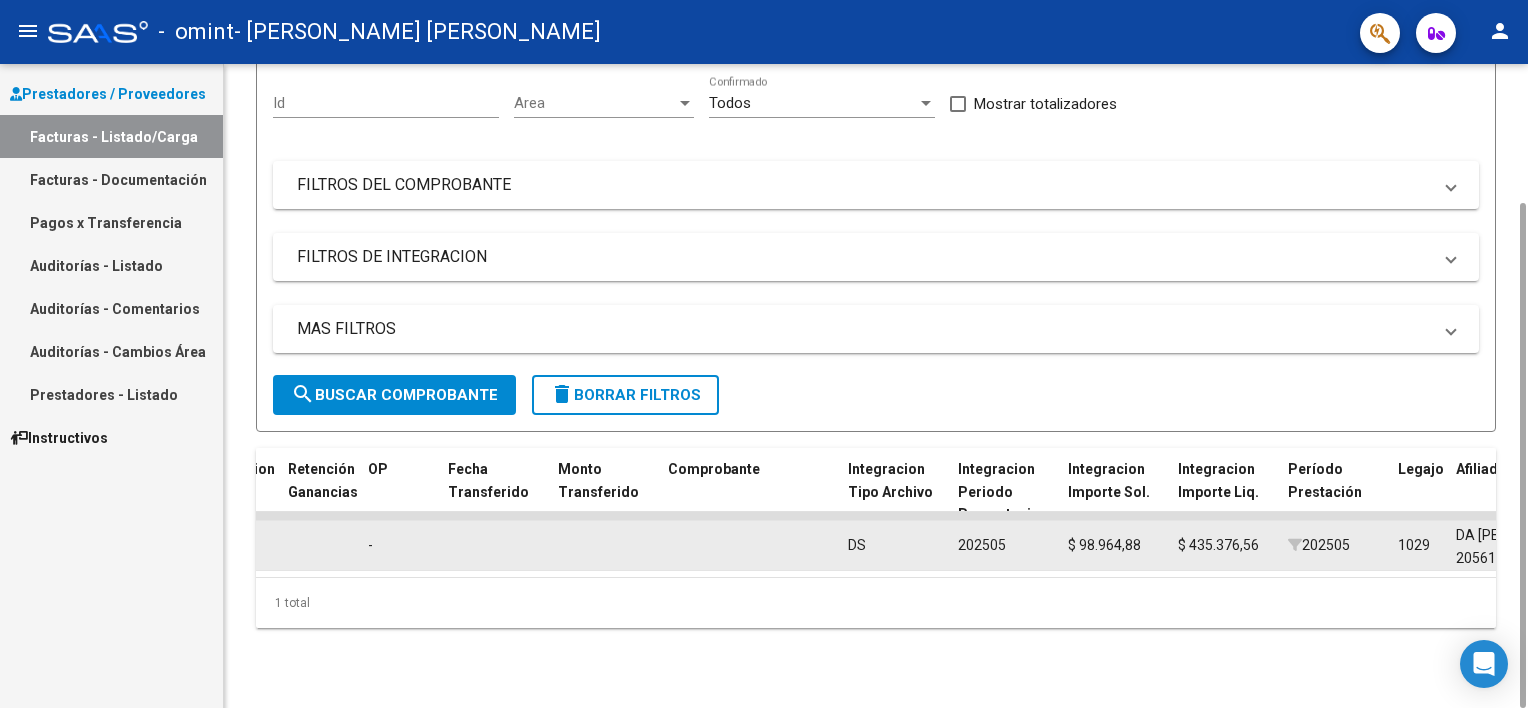 click on "$ 435.376,56" 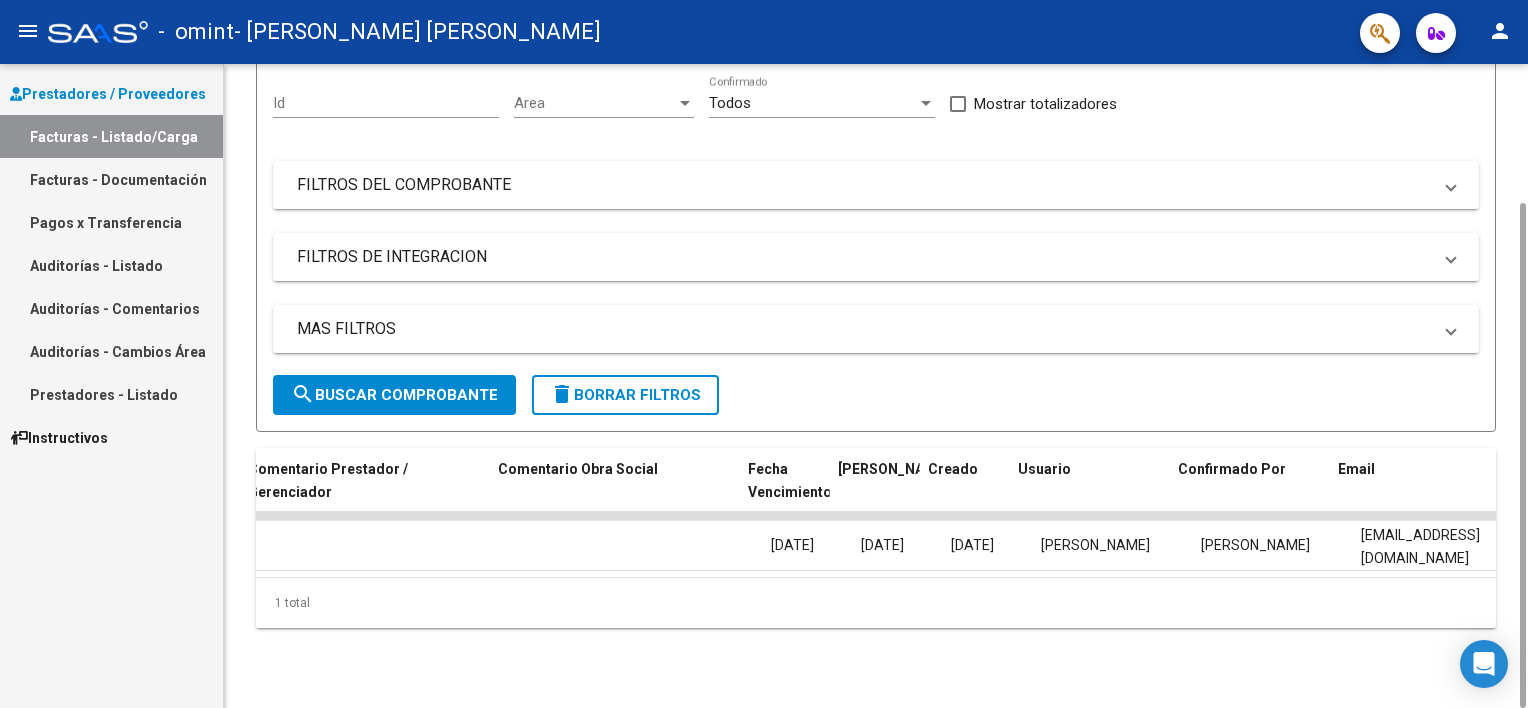 scroll, scrollTop: 0, scrollLeft: 2976, axis: horizontal 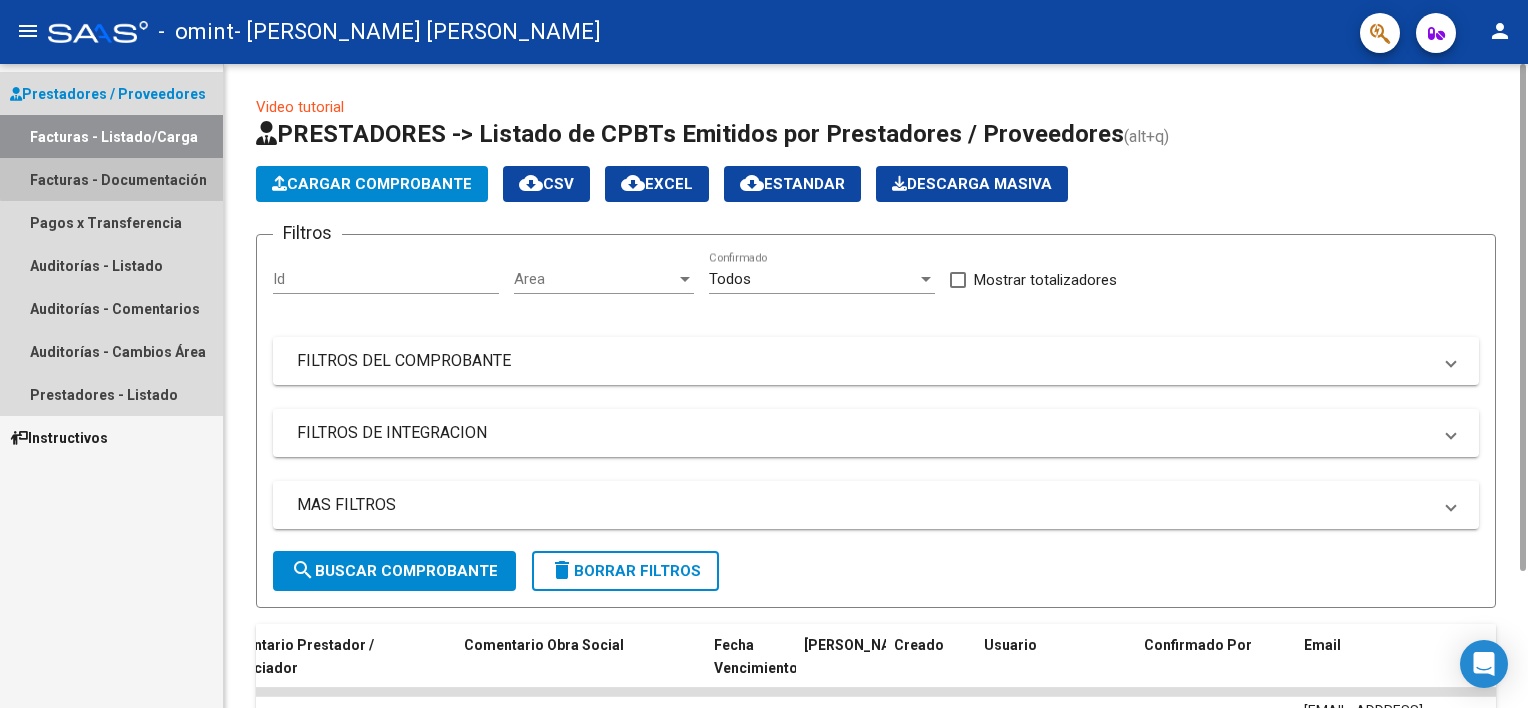 click on "Facturas - Documentación" at bounding box center [111, 179] 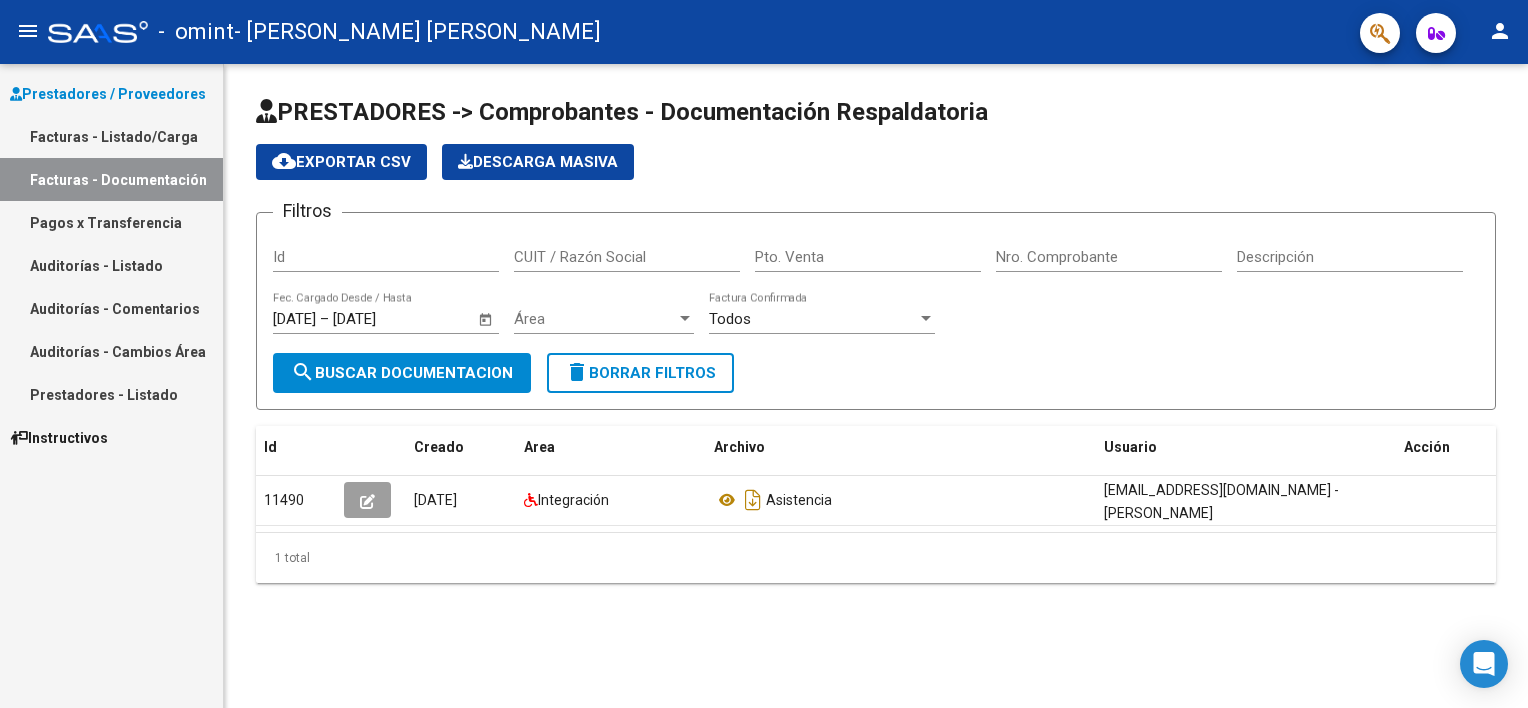click on "Facturas - Listado/Carga" at bounding box center [111, 136] 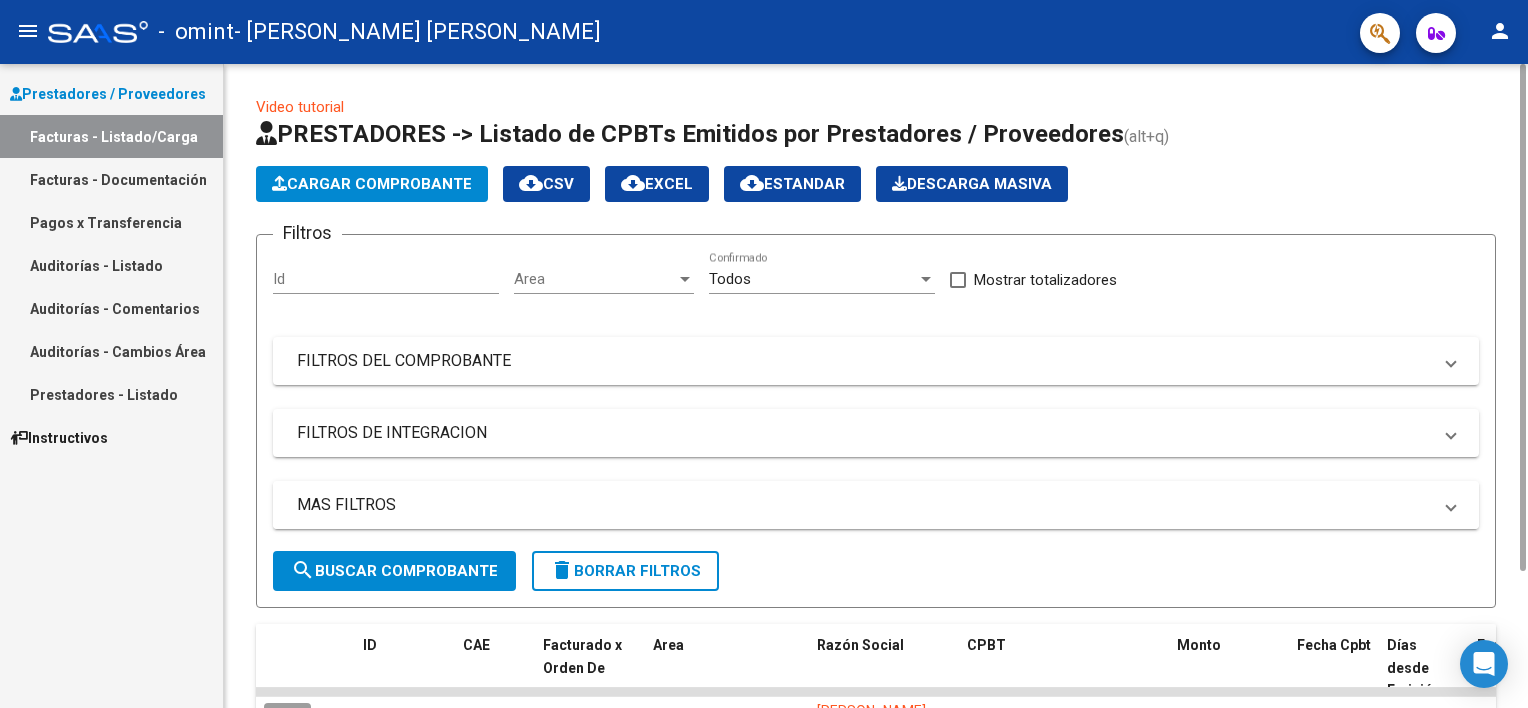 scroll, scrollTop: 172, scrollLeft: 0, axis: vertical 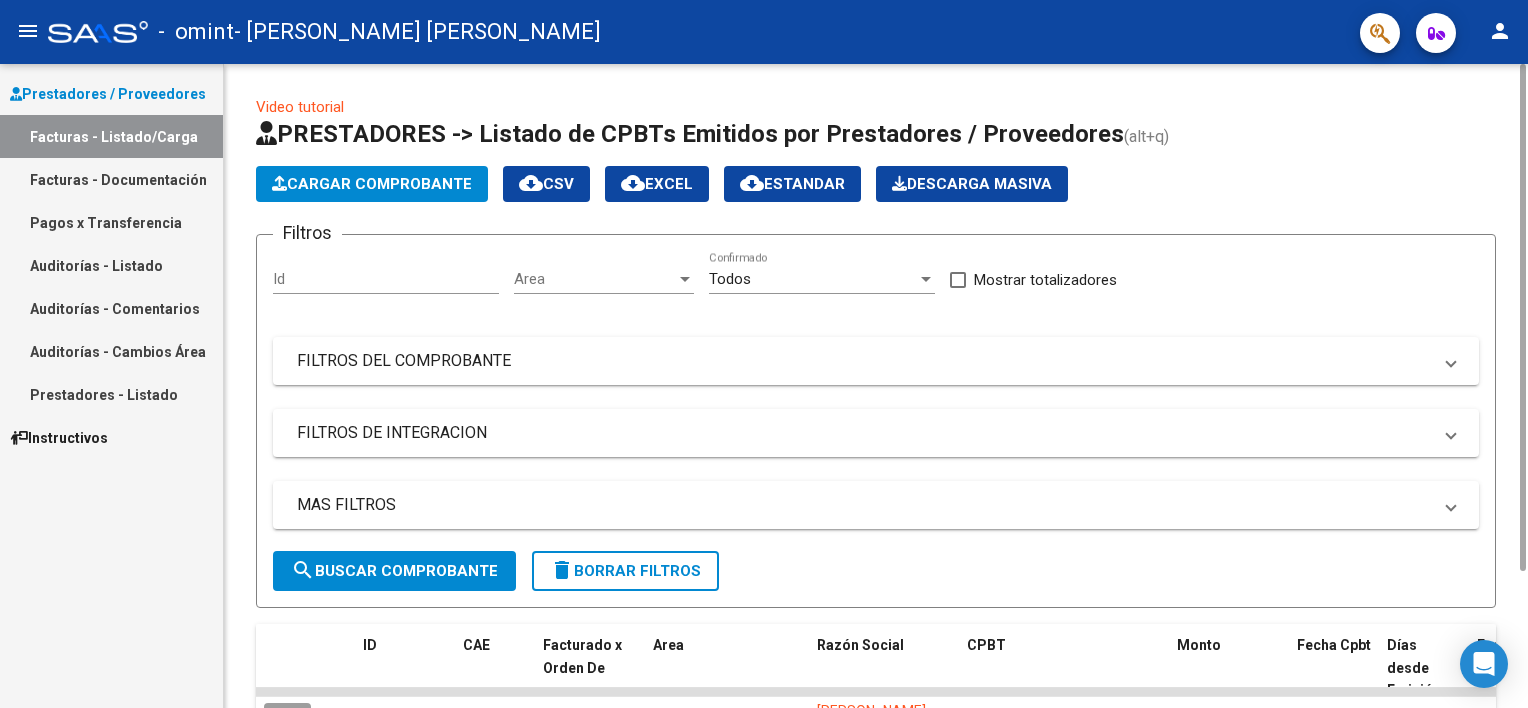 click on "Cargar Comprobante" 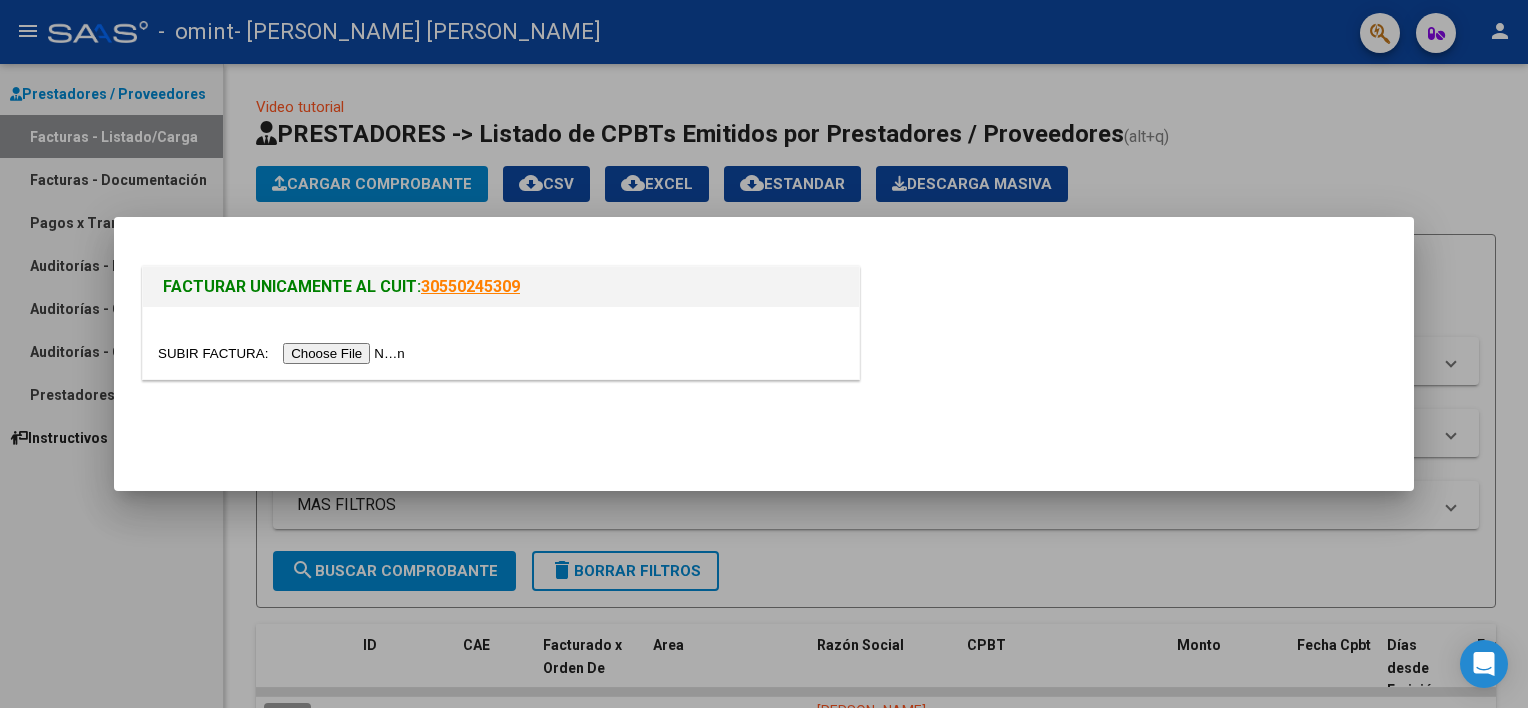 click at bounding box center [284, 353] 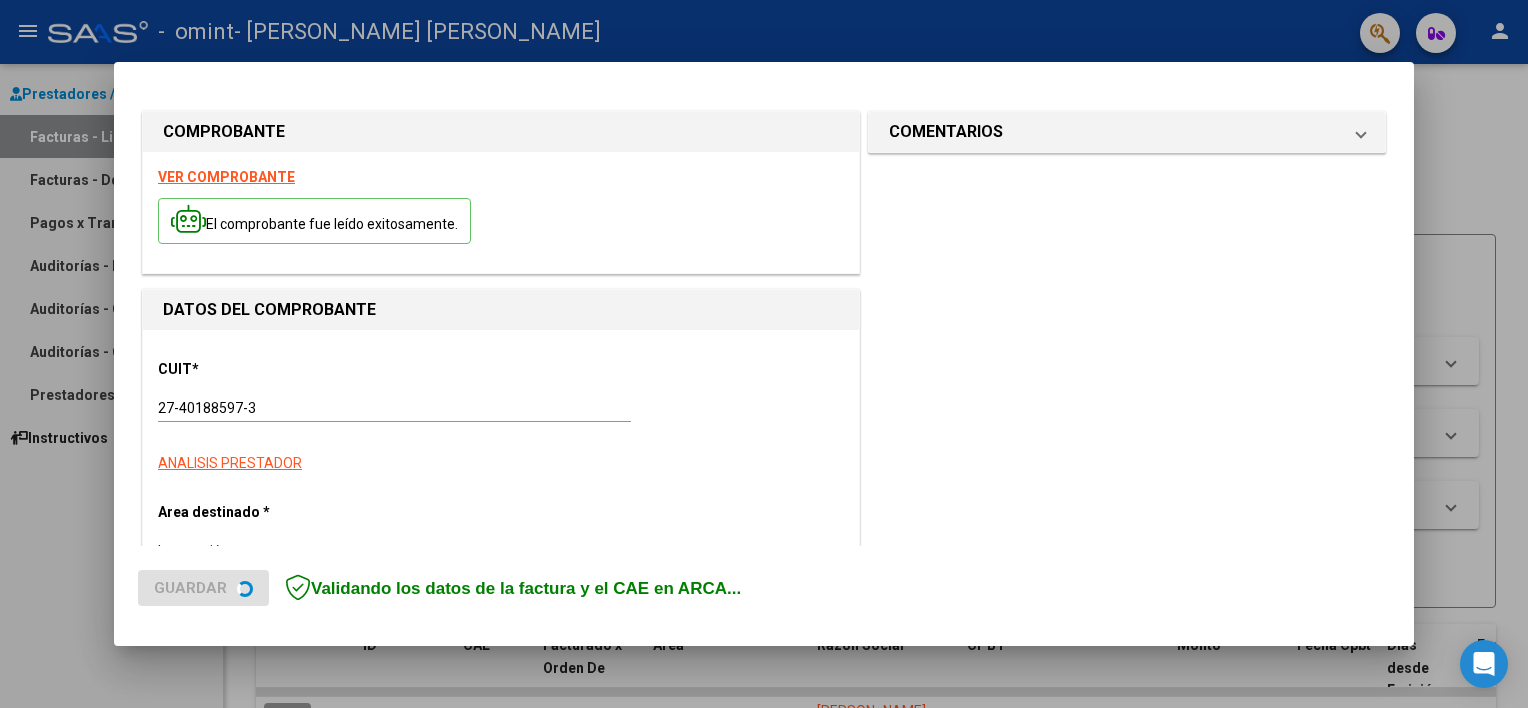 scroll, scrollTop: 100, scrollLeft: 0, axis: vertical 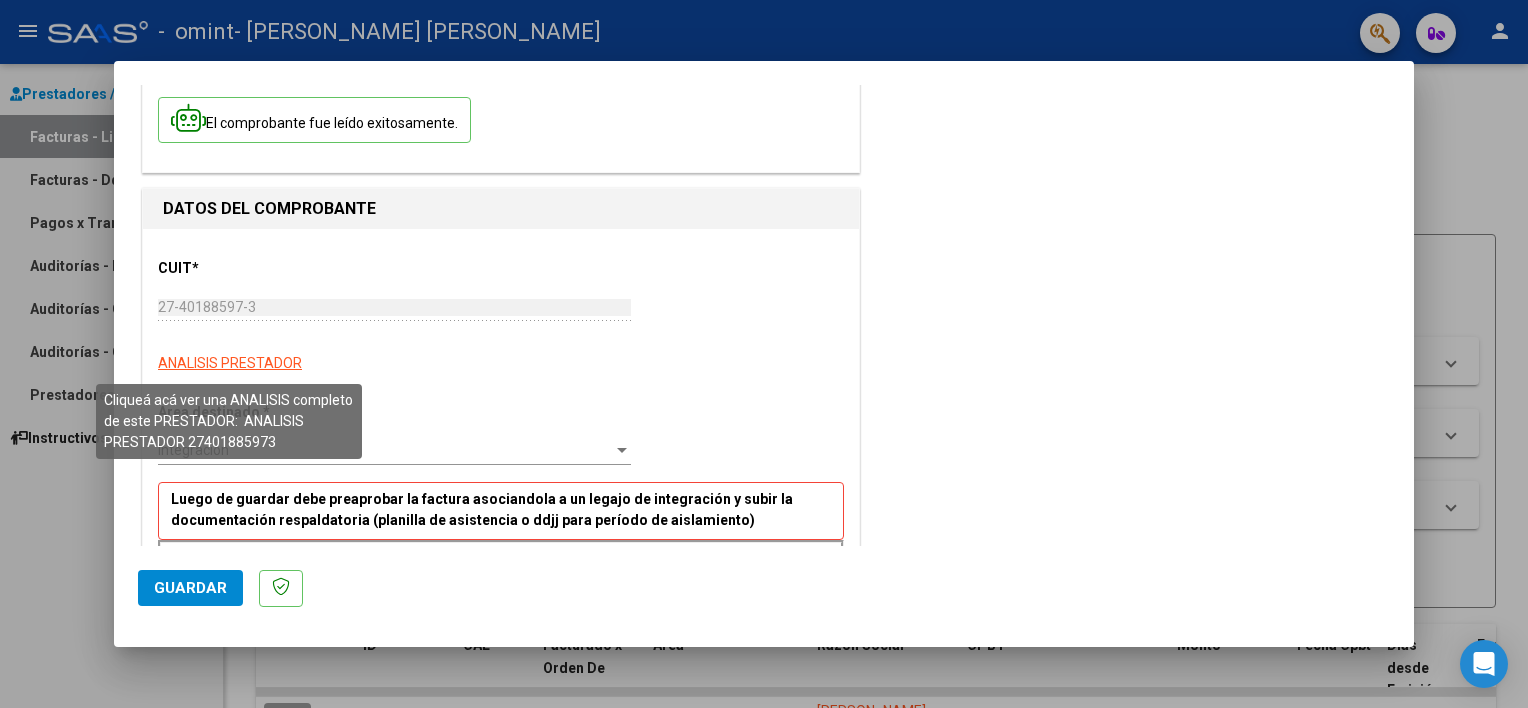 click on "ANALISIS PRESTADOR" at bounding box center (230, 363) 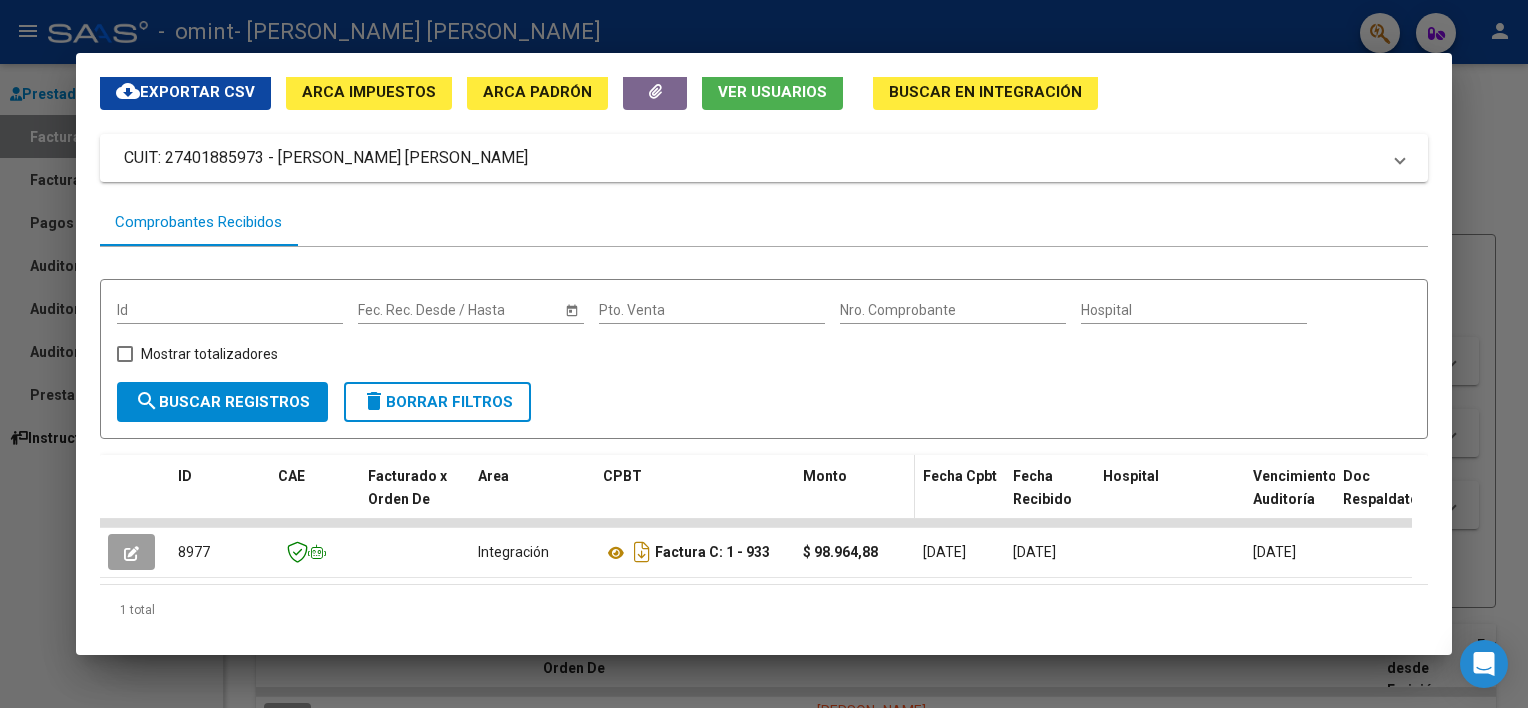 scroll, scrollTop: 0, scrollLeft: 0, axis: both 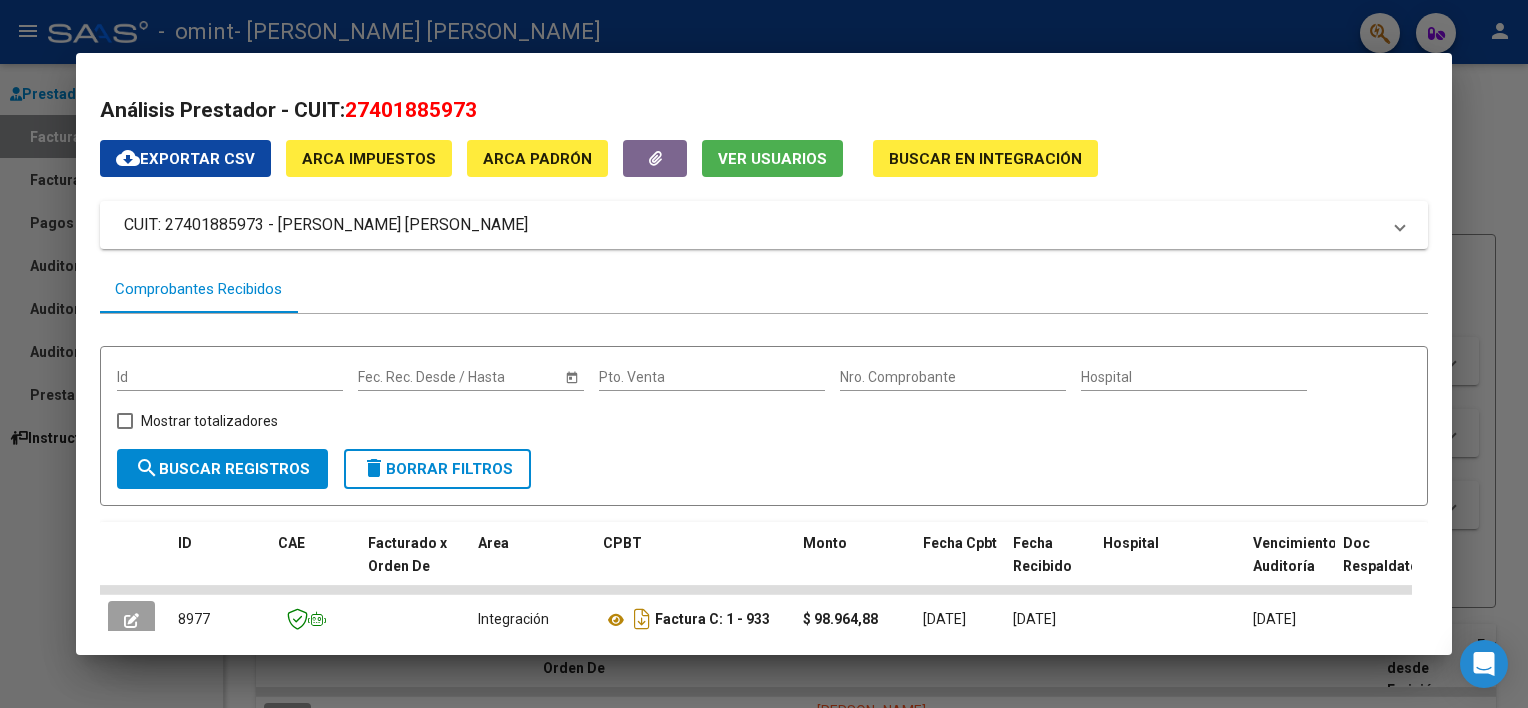 click on "Comprobantes Recibidos" at bounding box center (198, 289) 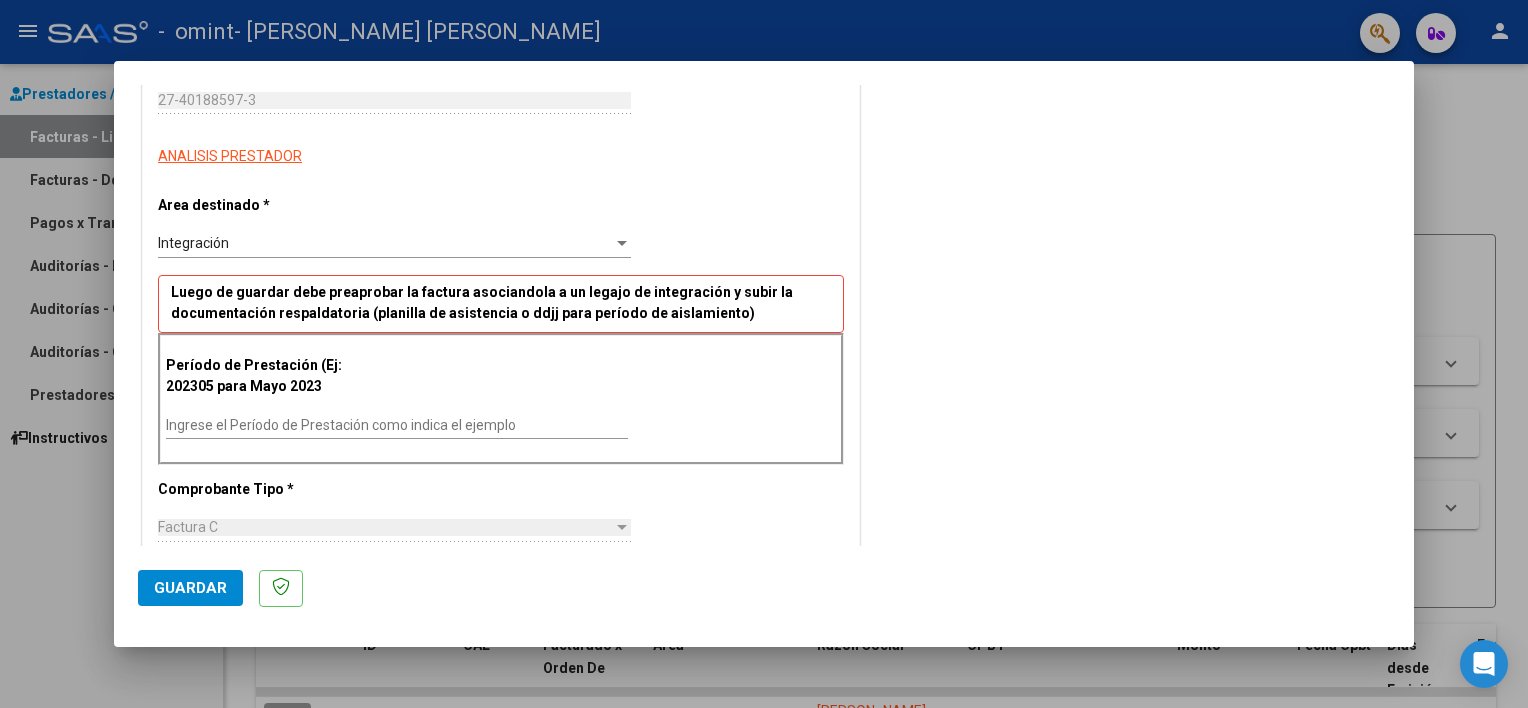 scroll, scrollTop: 400, scrollLeft: 0, axis: vertical 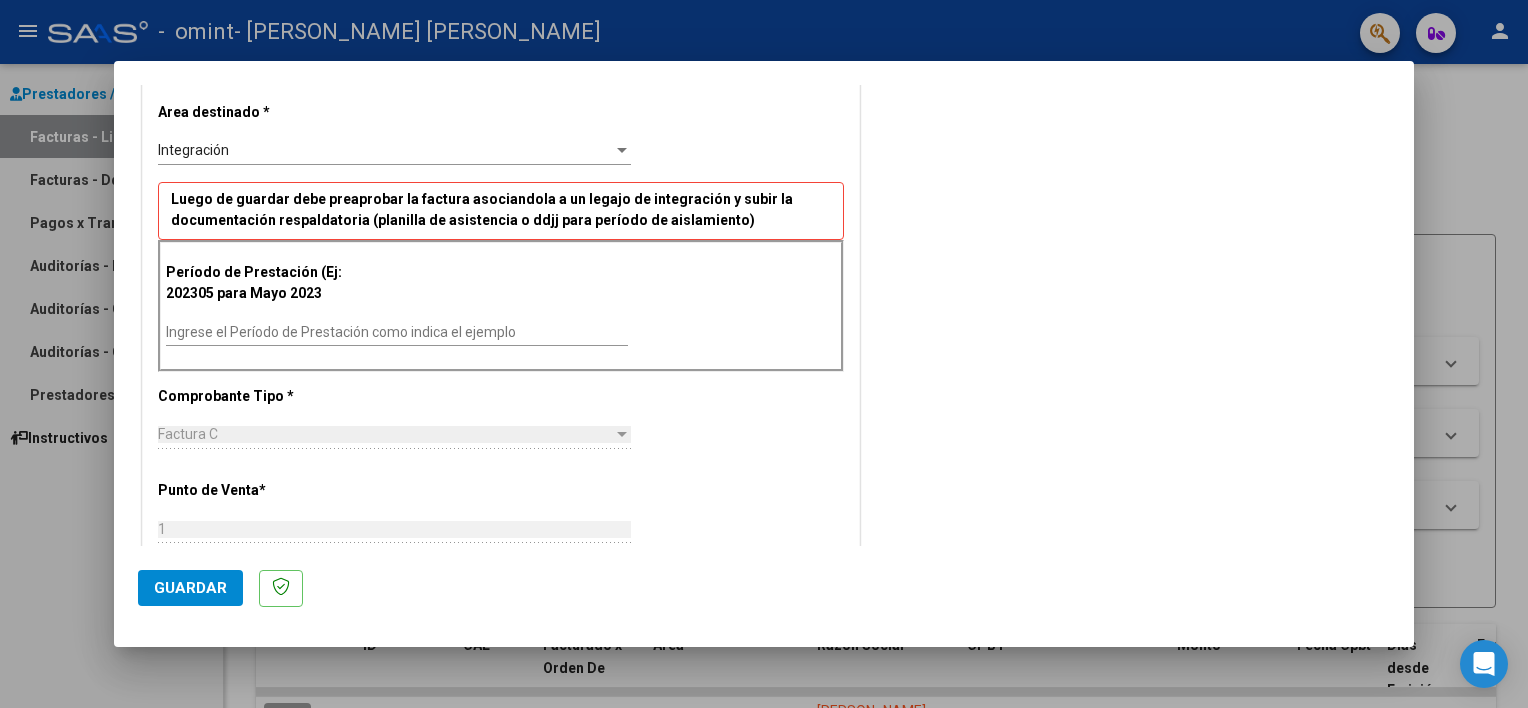 click on "Ingrese el Período de Prestación como indica el ejemplo" at bounding box center (397, 332) 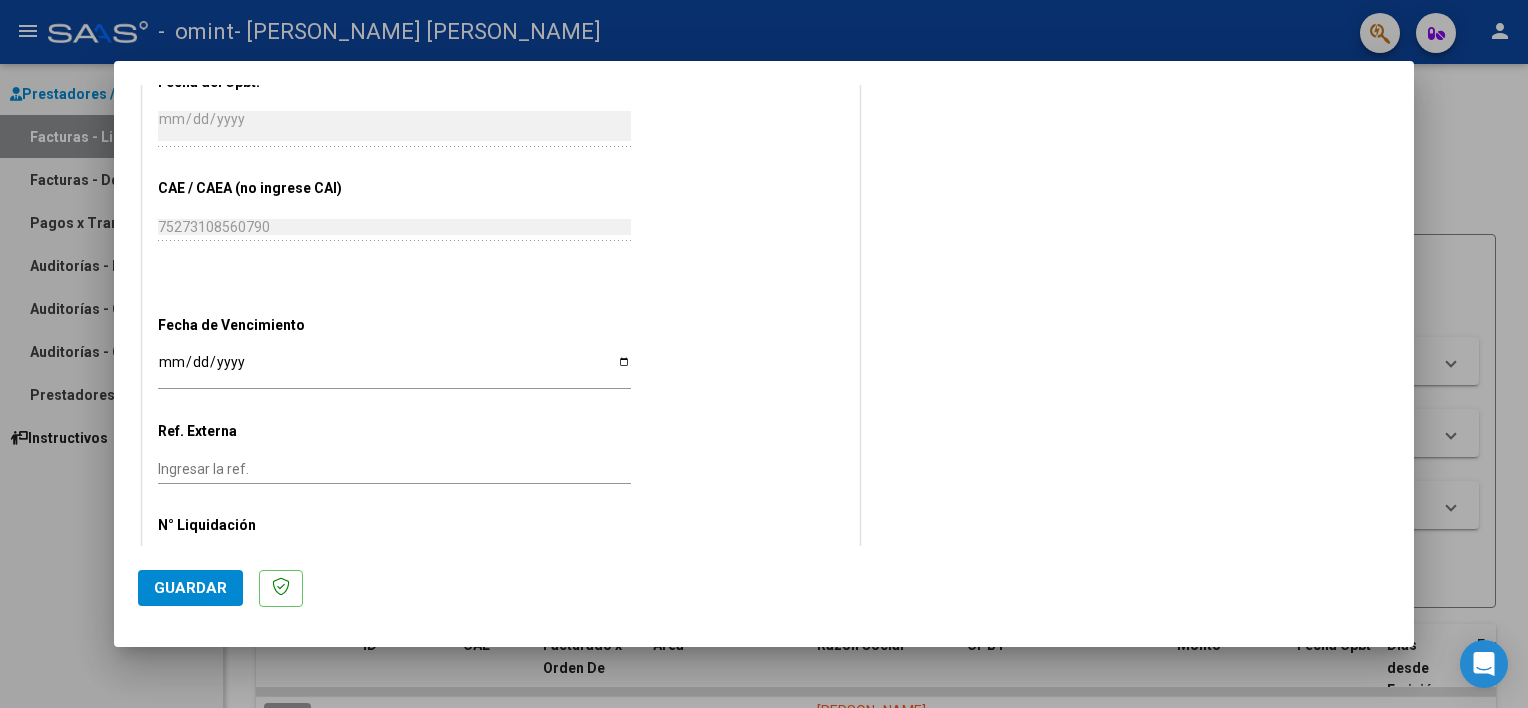 scroll, scrollTop: 1060, scrollLeft: 0, axis: vertical 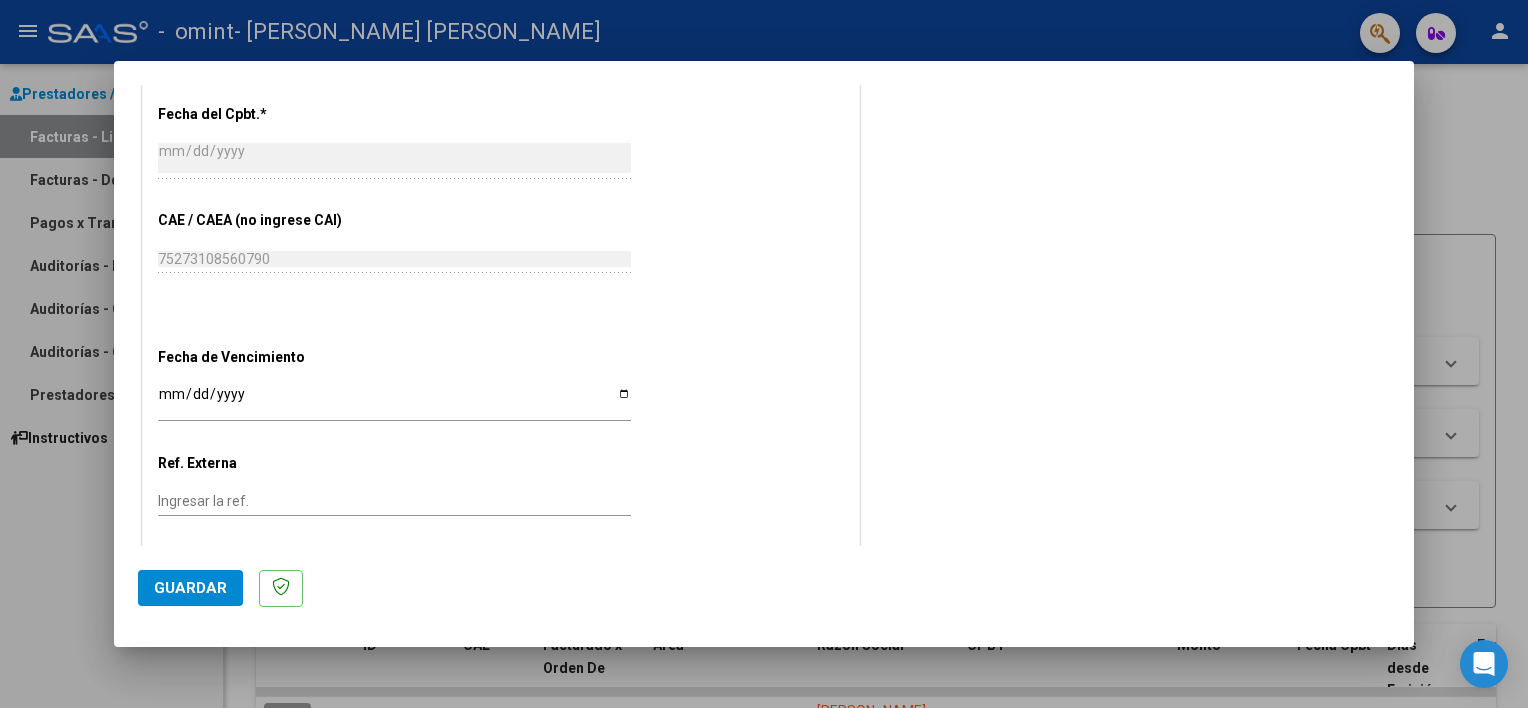 type on "202506" 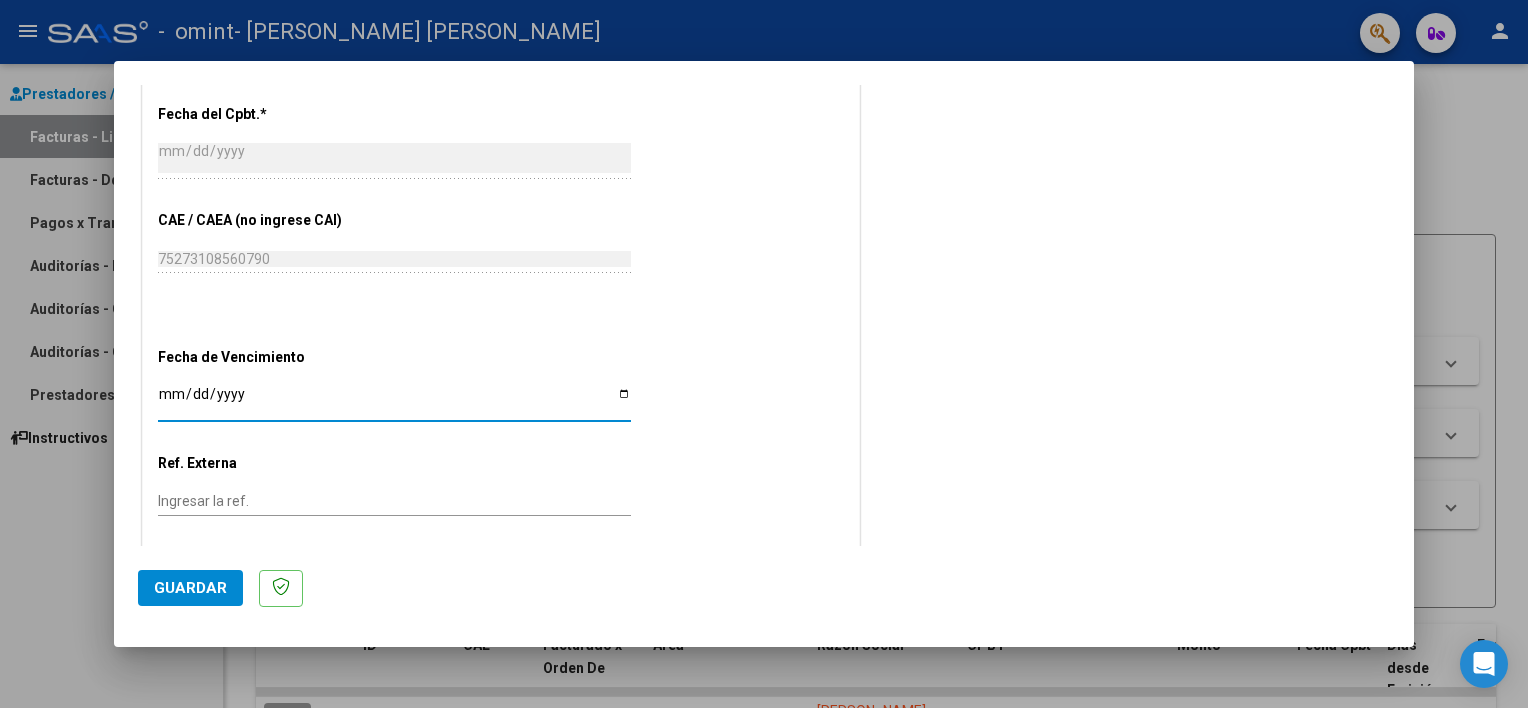 type on "[DATE]" 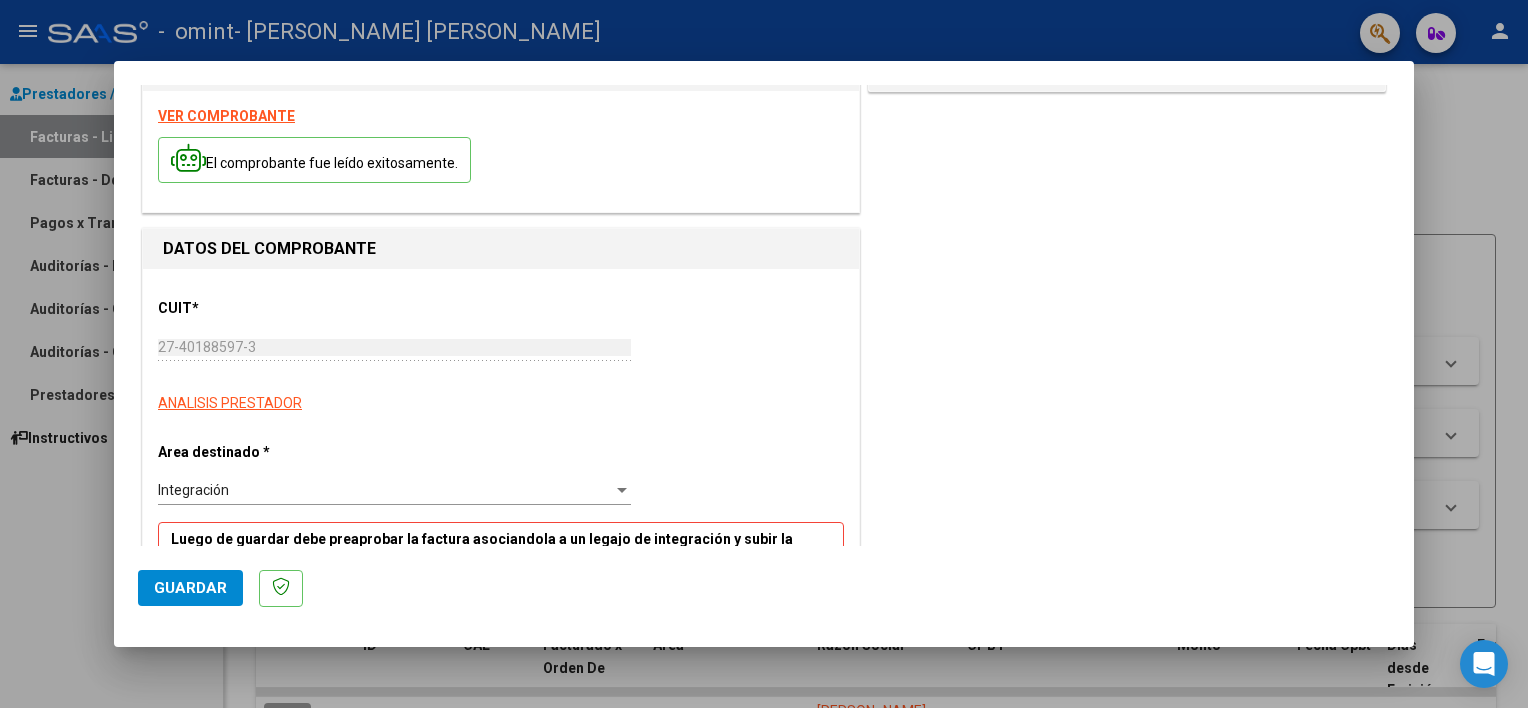 scroll, scrollTop: 0, scrollLeft: 0, axis: both 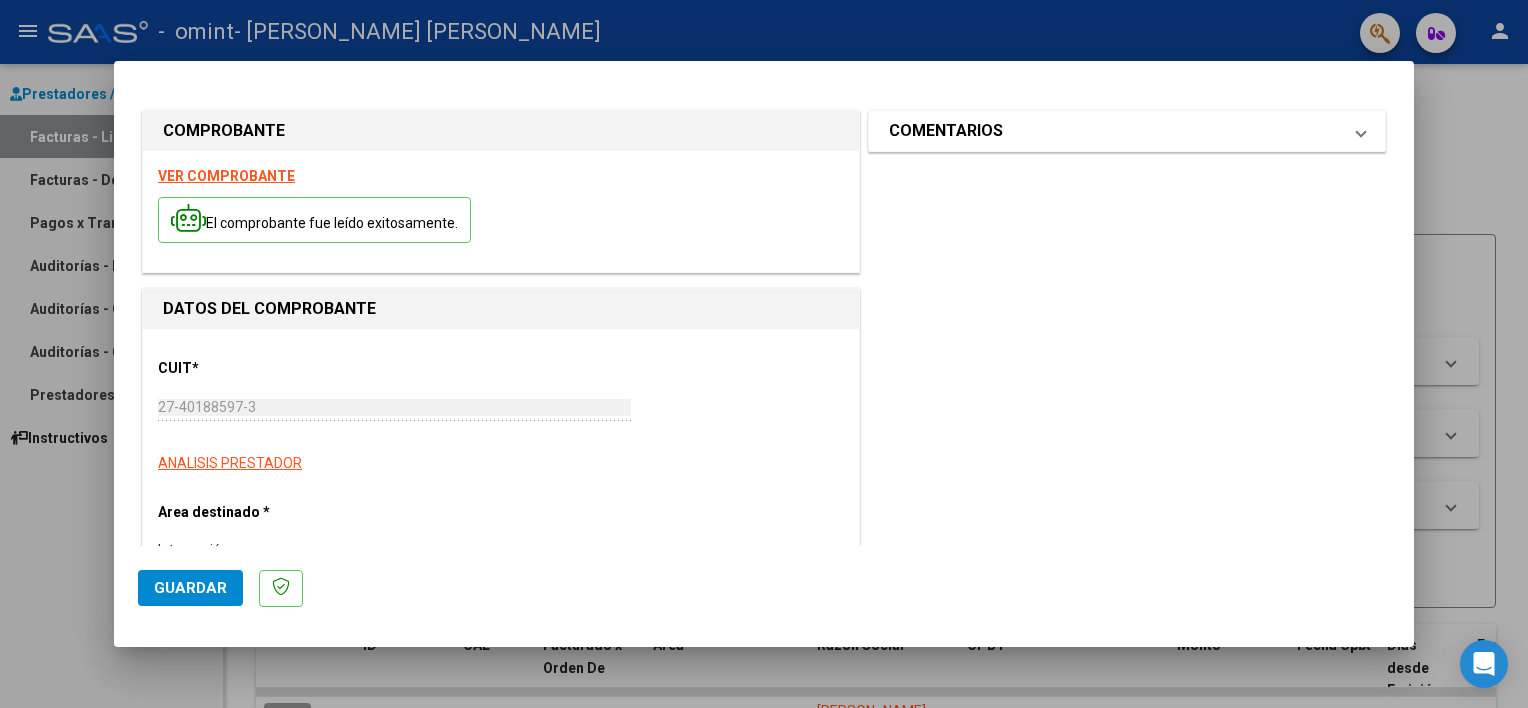 click on "COMENTARIOS" at bounding box center [1115, 131] 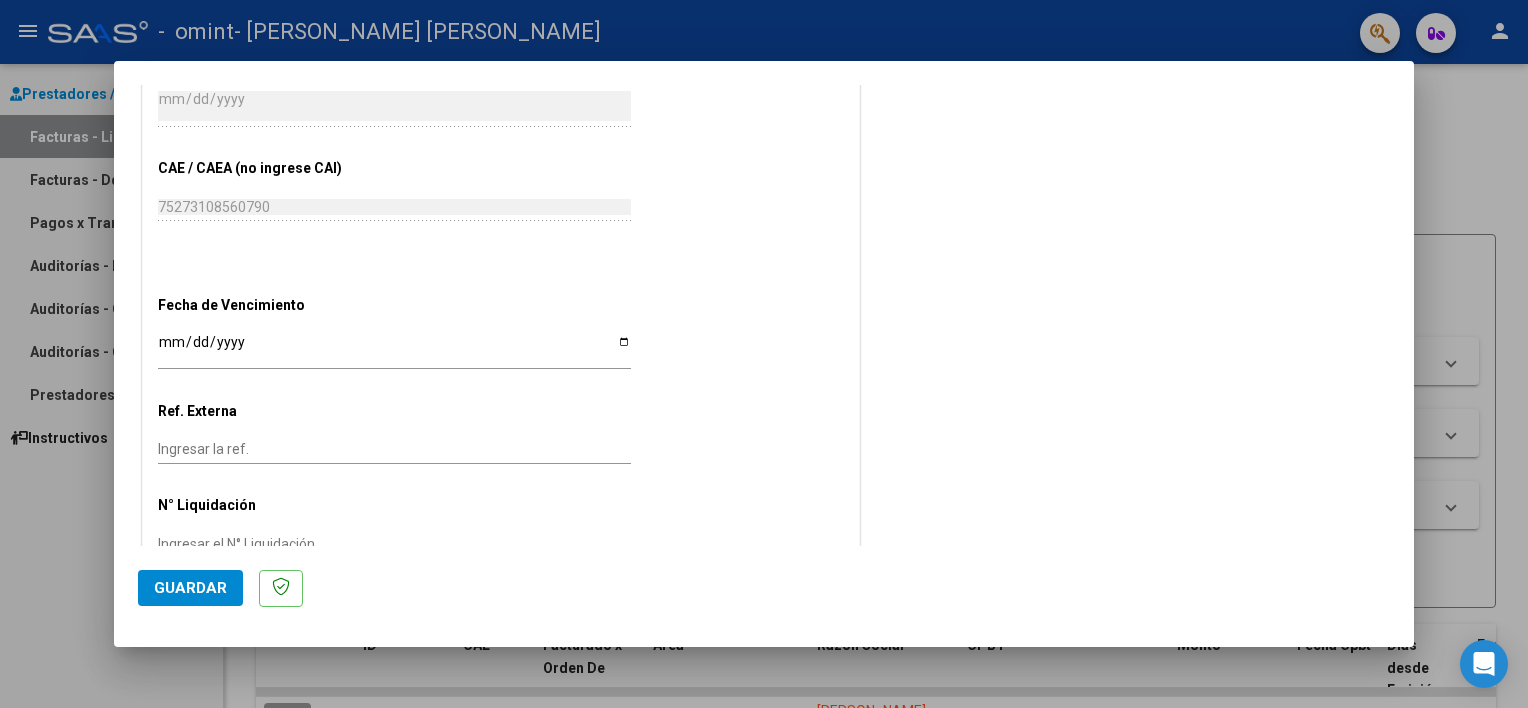 scroll, scrollTop: 1160, scrollLeft: 0, axis: vertical 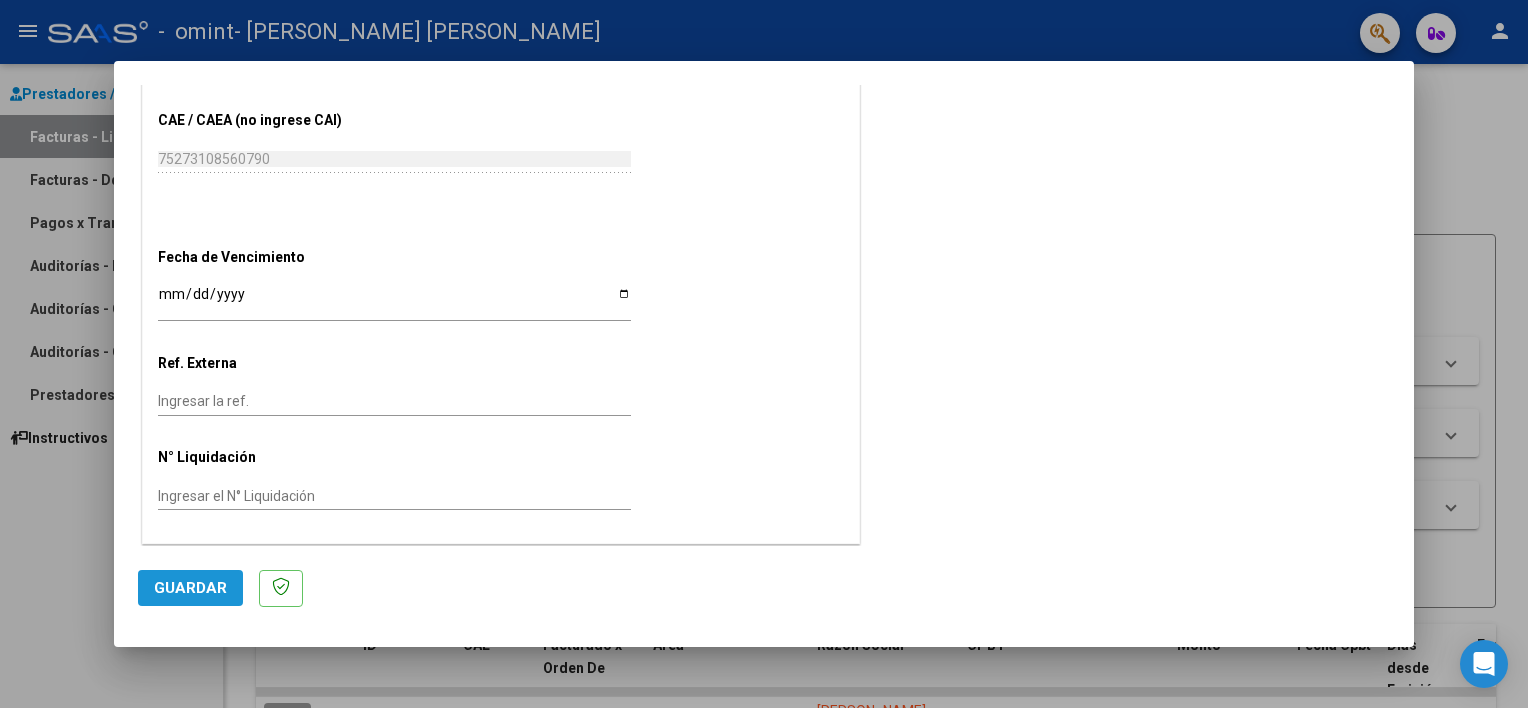 click on "Guardar" 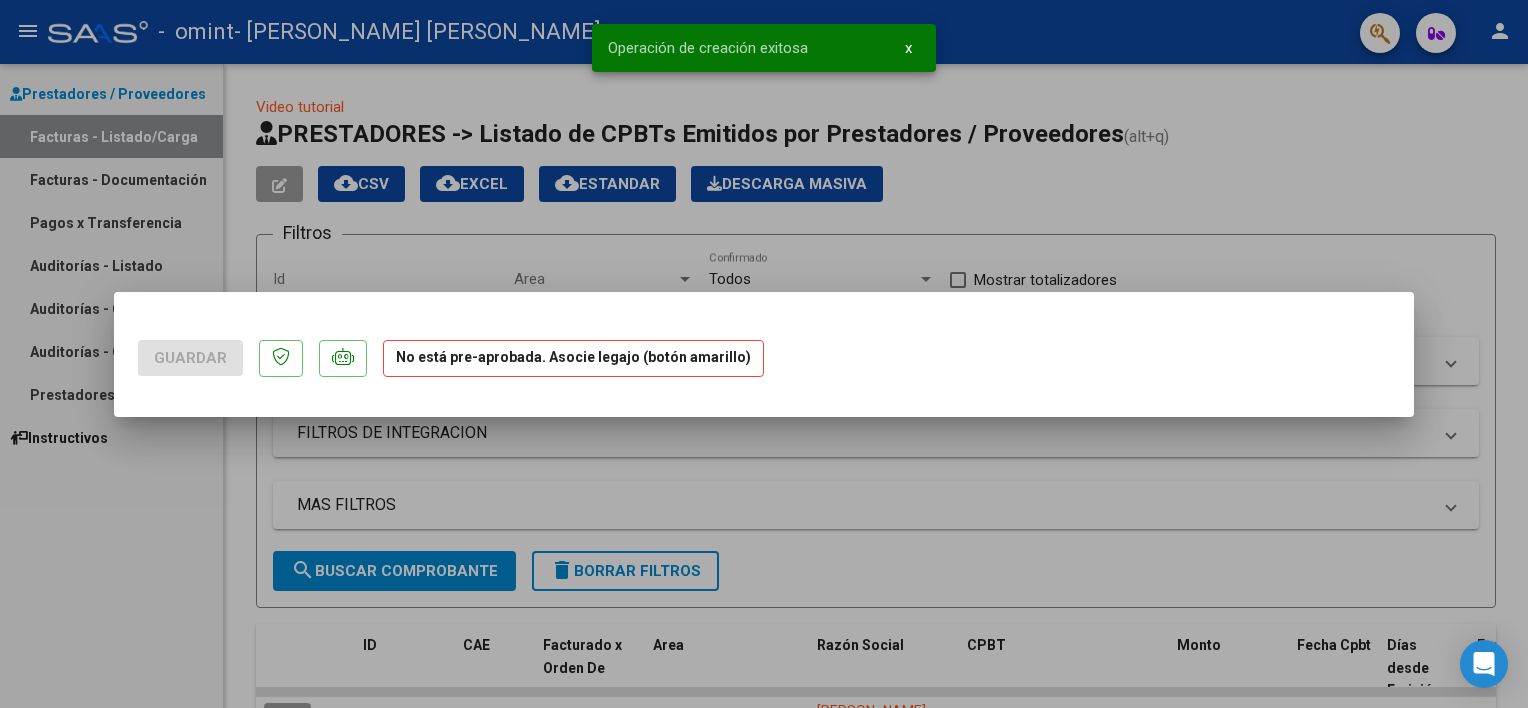 scroll, scrollTop: 0, scrollLeft: 0, axis: both 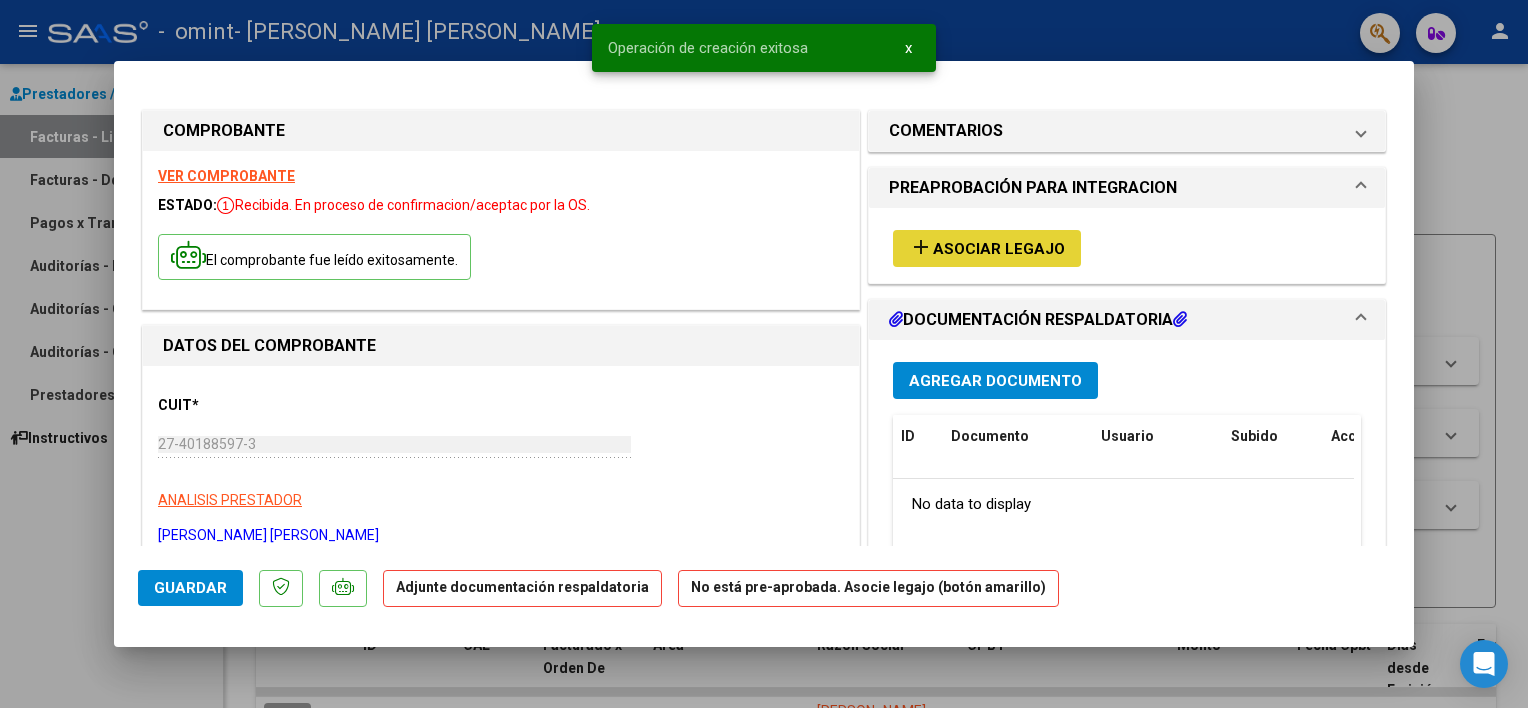 click on "Asociar Legajo" at bounding box center [999, 249] 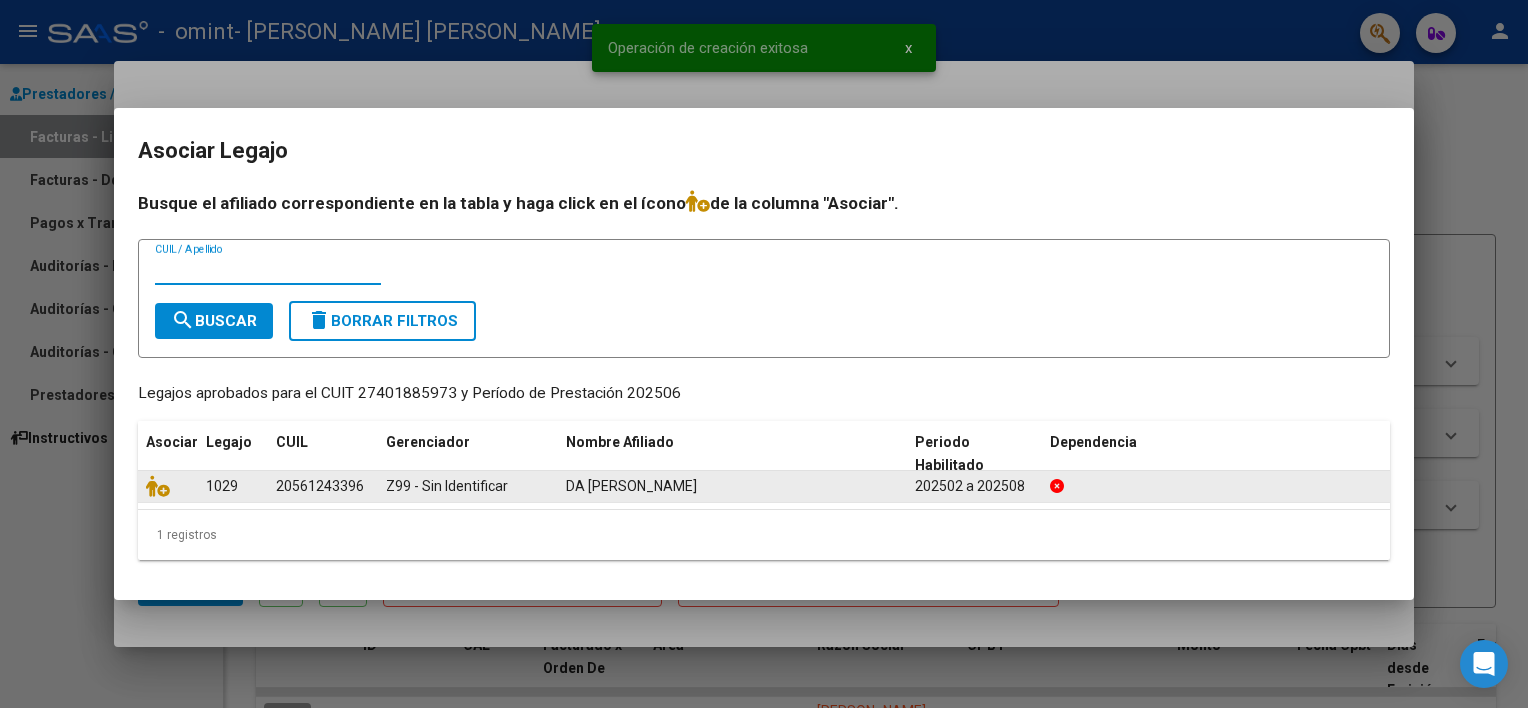 click on "Z99 - Sin Identificar" 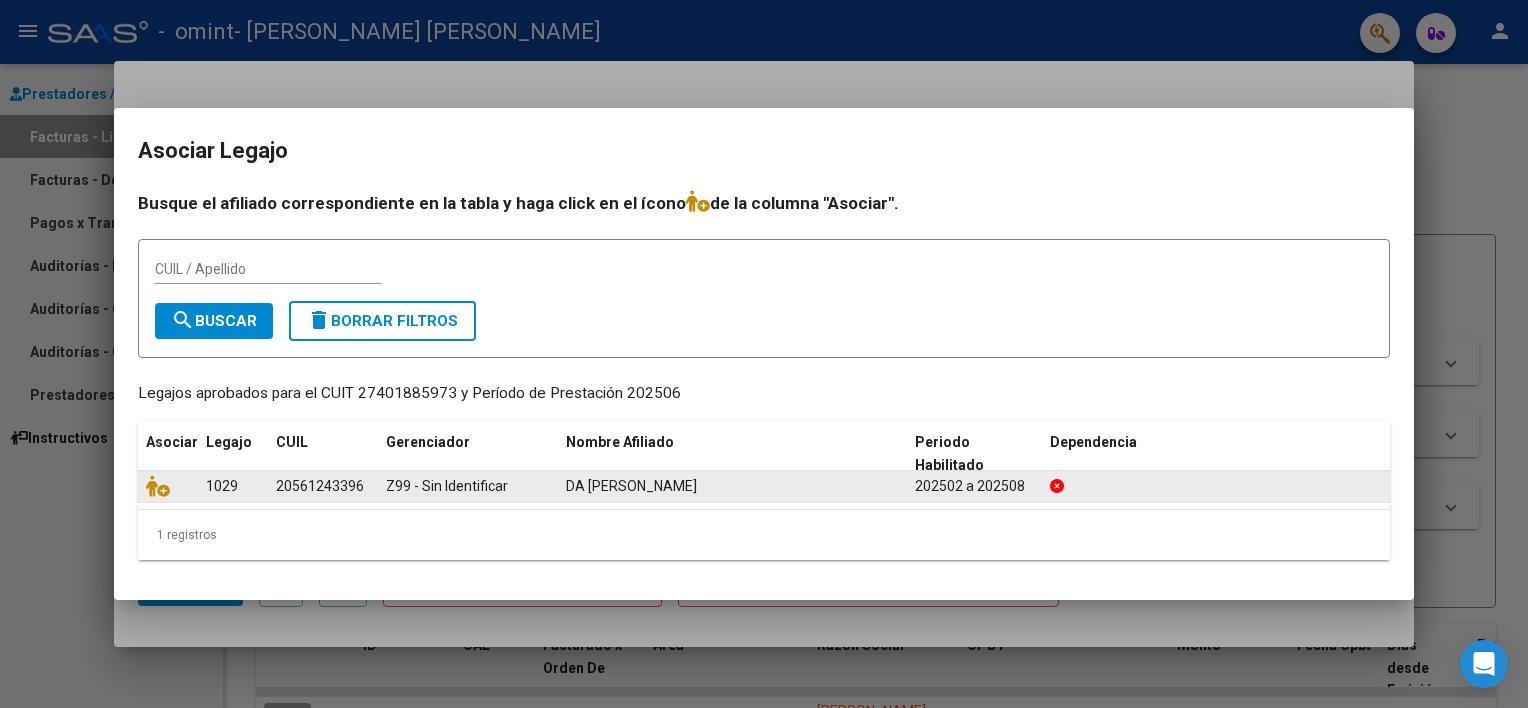click on "DA [PERSON_NAME]" 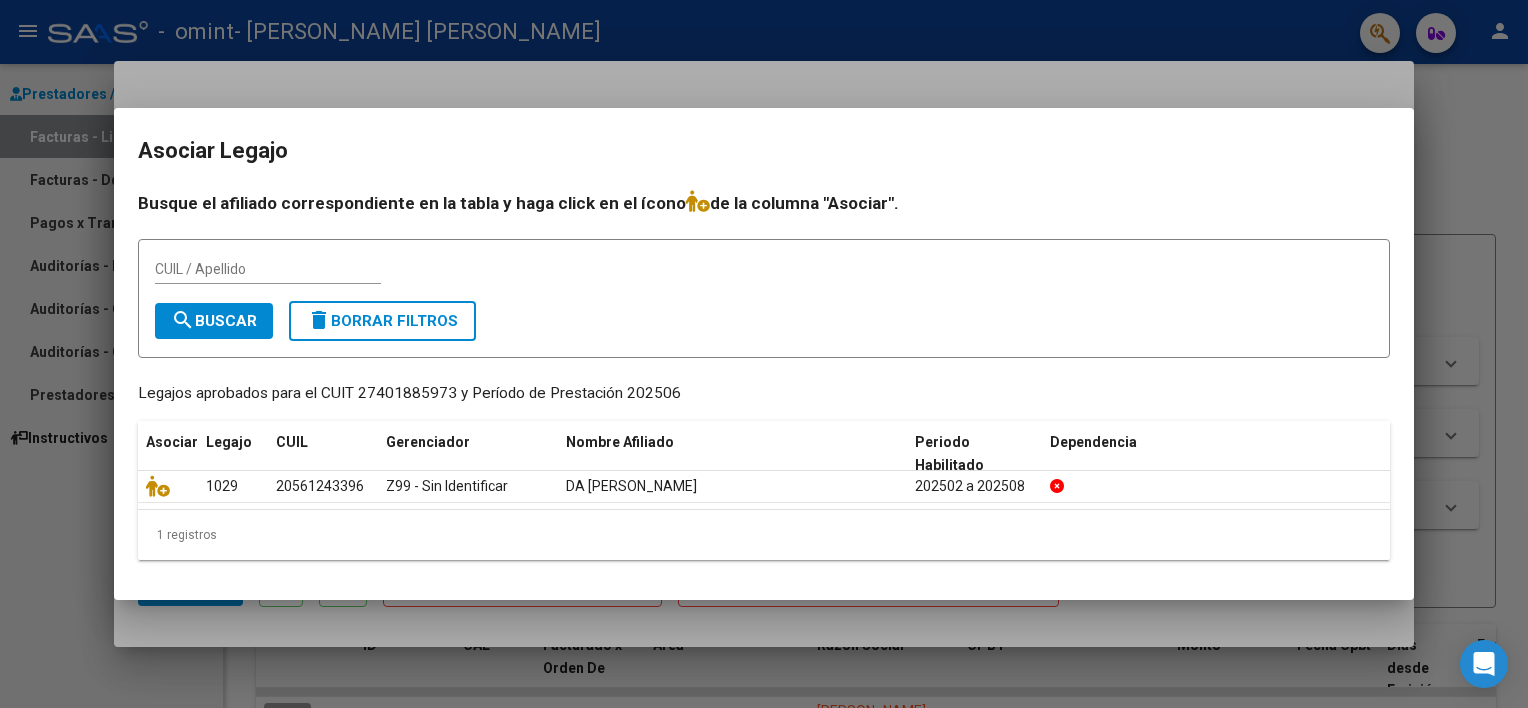 click at bounding box center (764, 354) 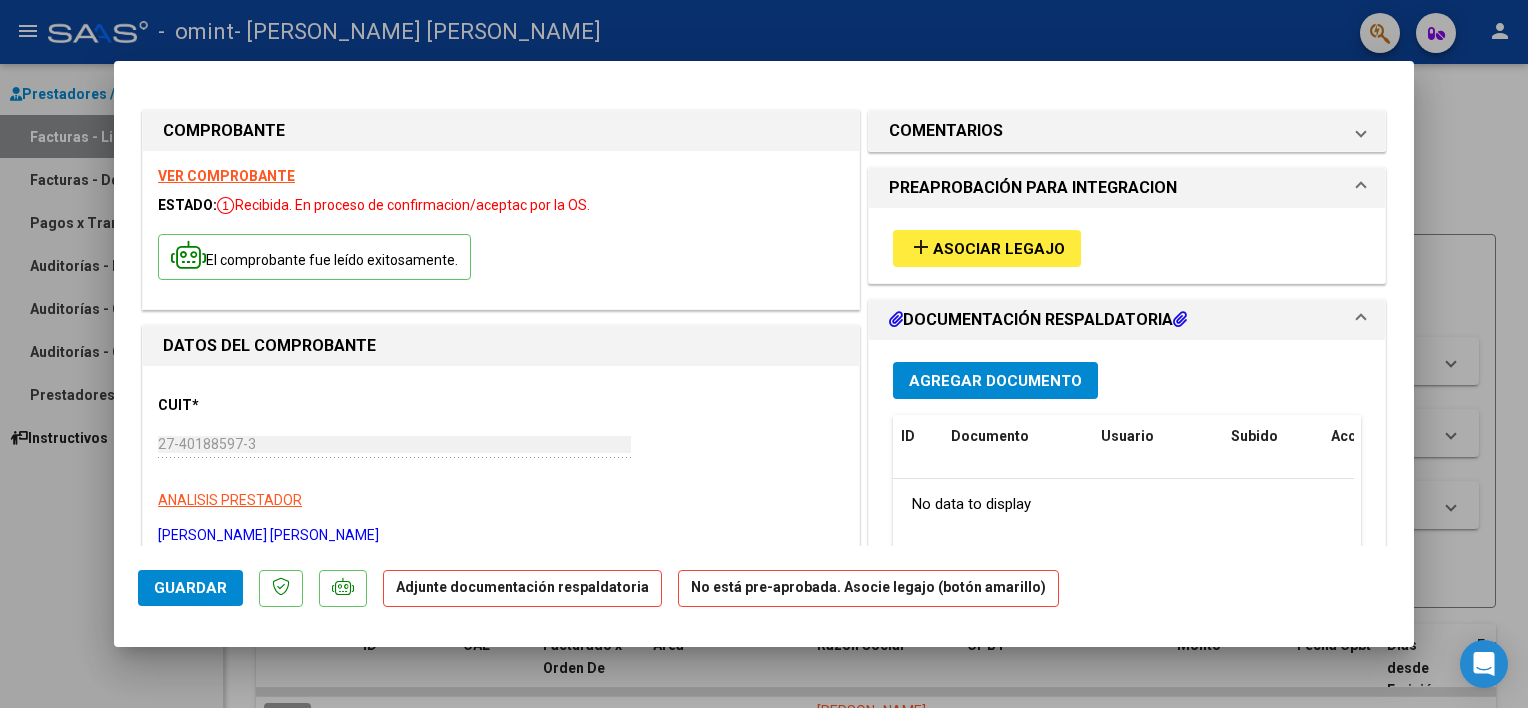click on "Asociar Legajo" at bounding box center [999, 249] 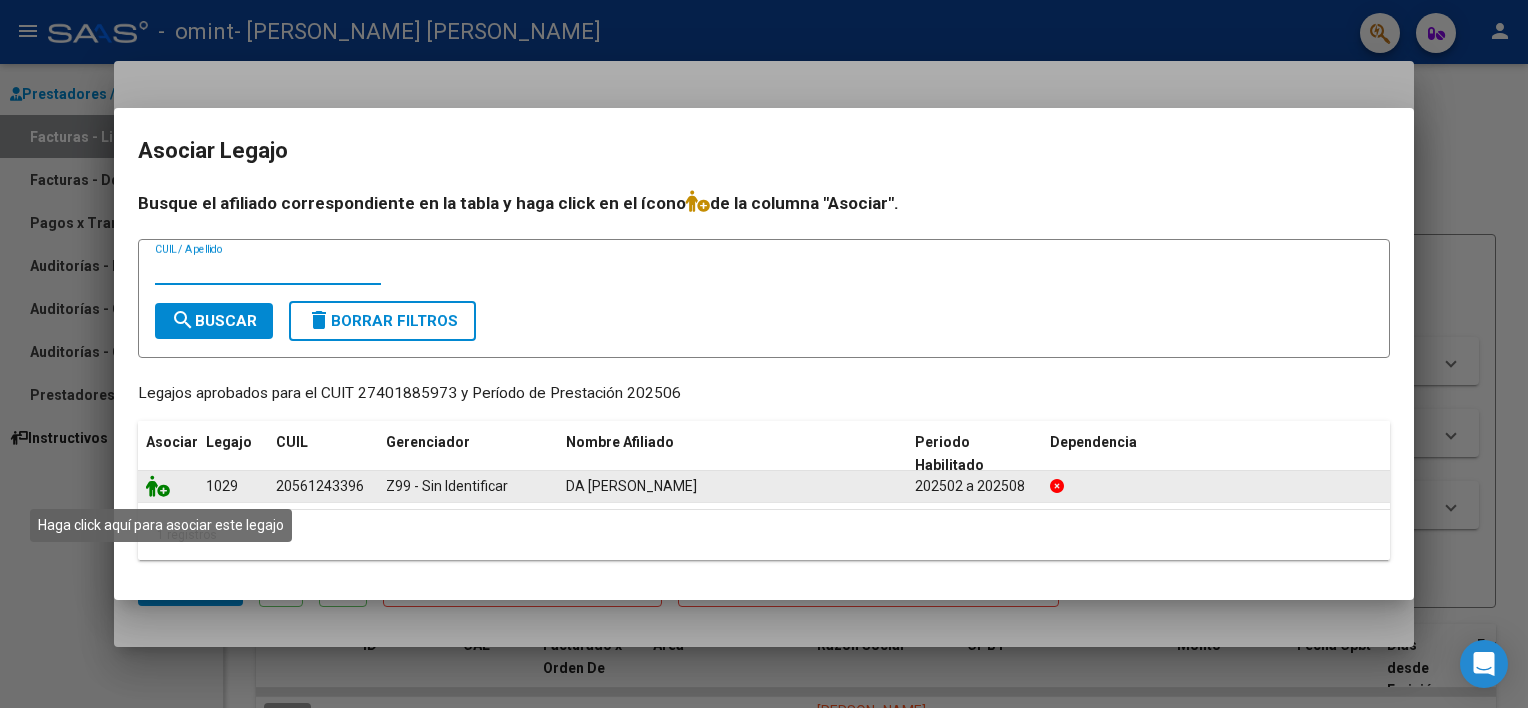 click 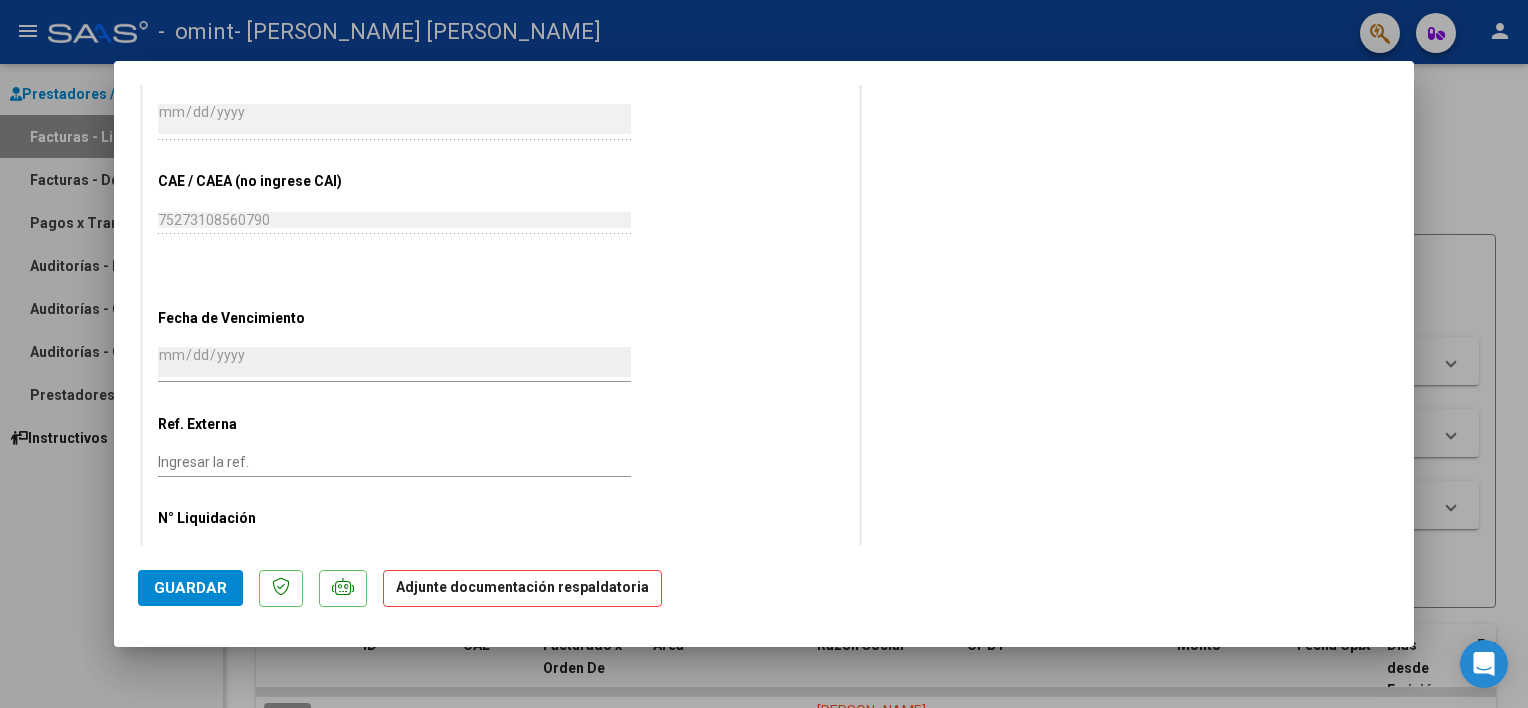 scroll, scrollTop: 1223, scrollLeft: 0, axis: vertical 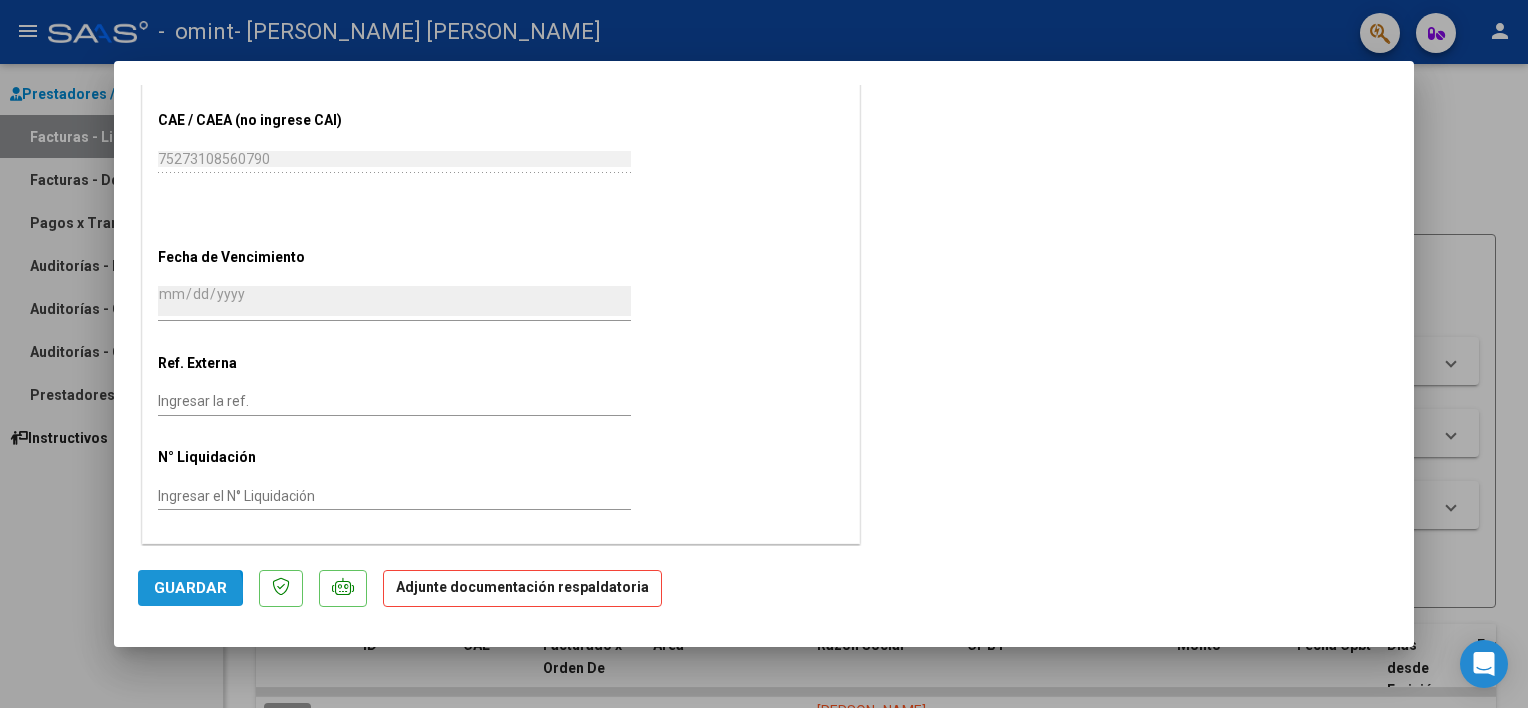 click on "Guardar" 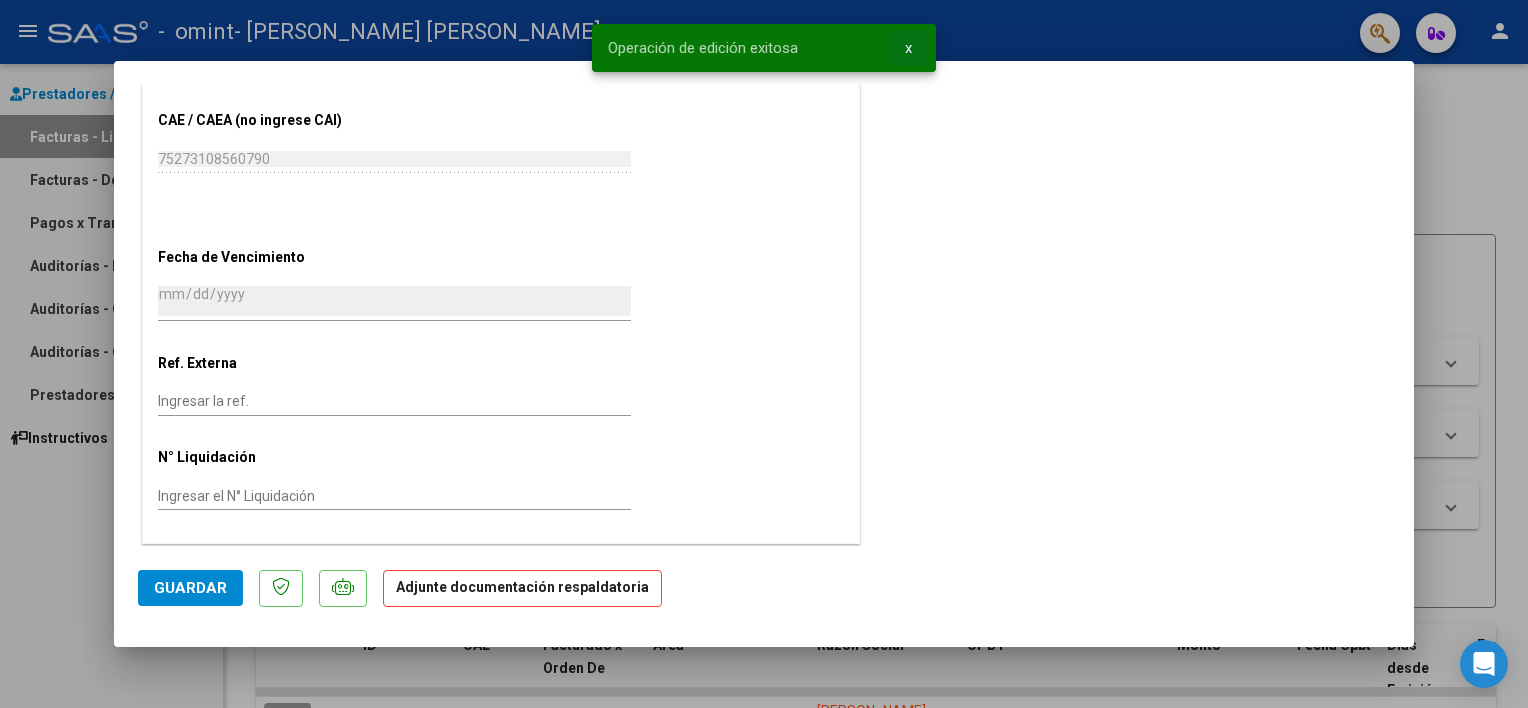 click on "x" at bounding box center (908, 48) 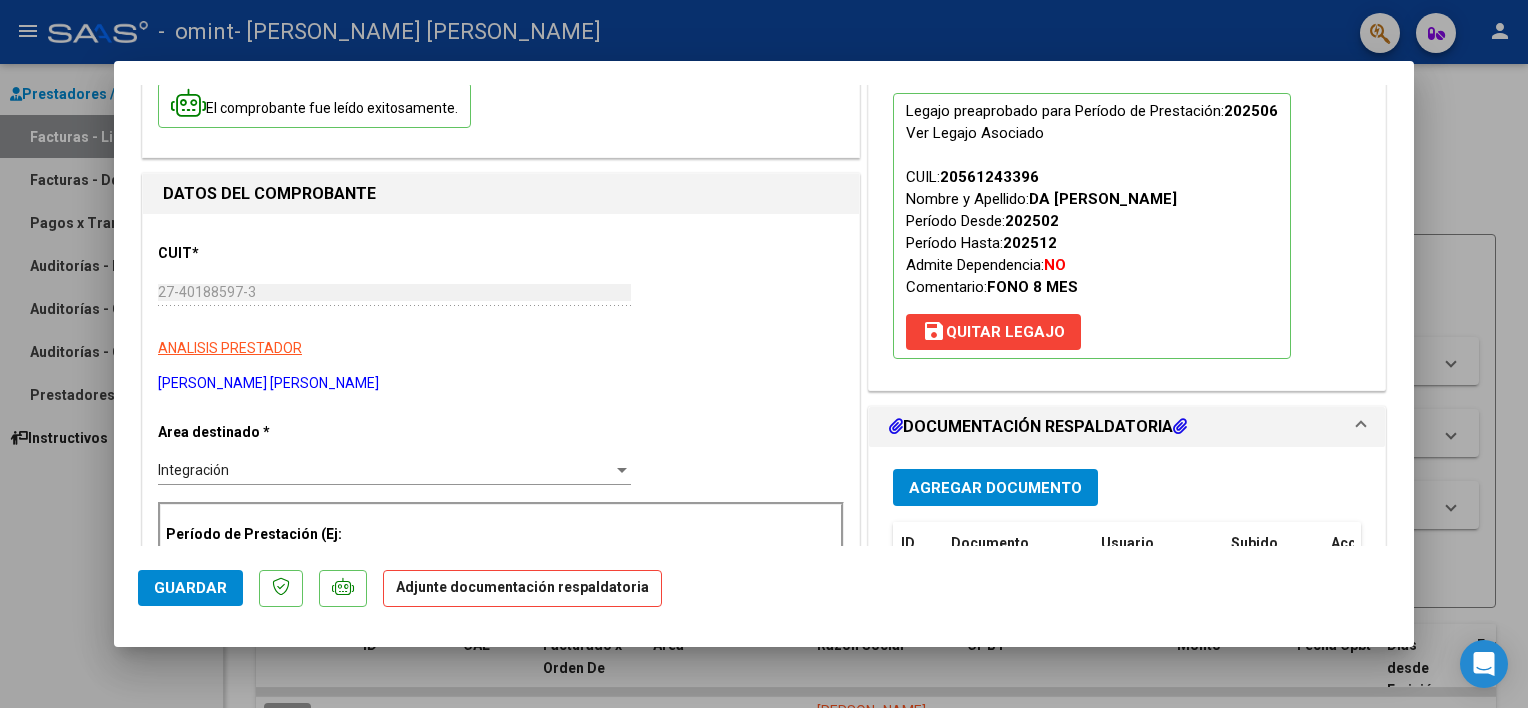 scroll, scrollTop: 300, scrollLeft: 0, axis: vertical 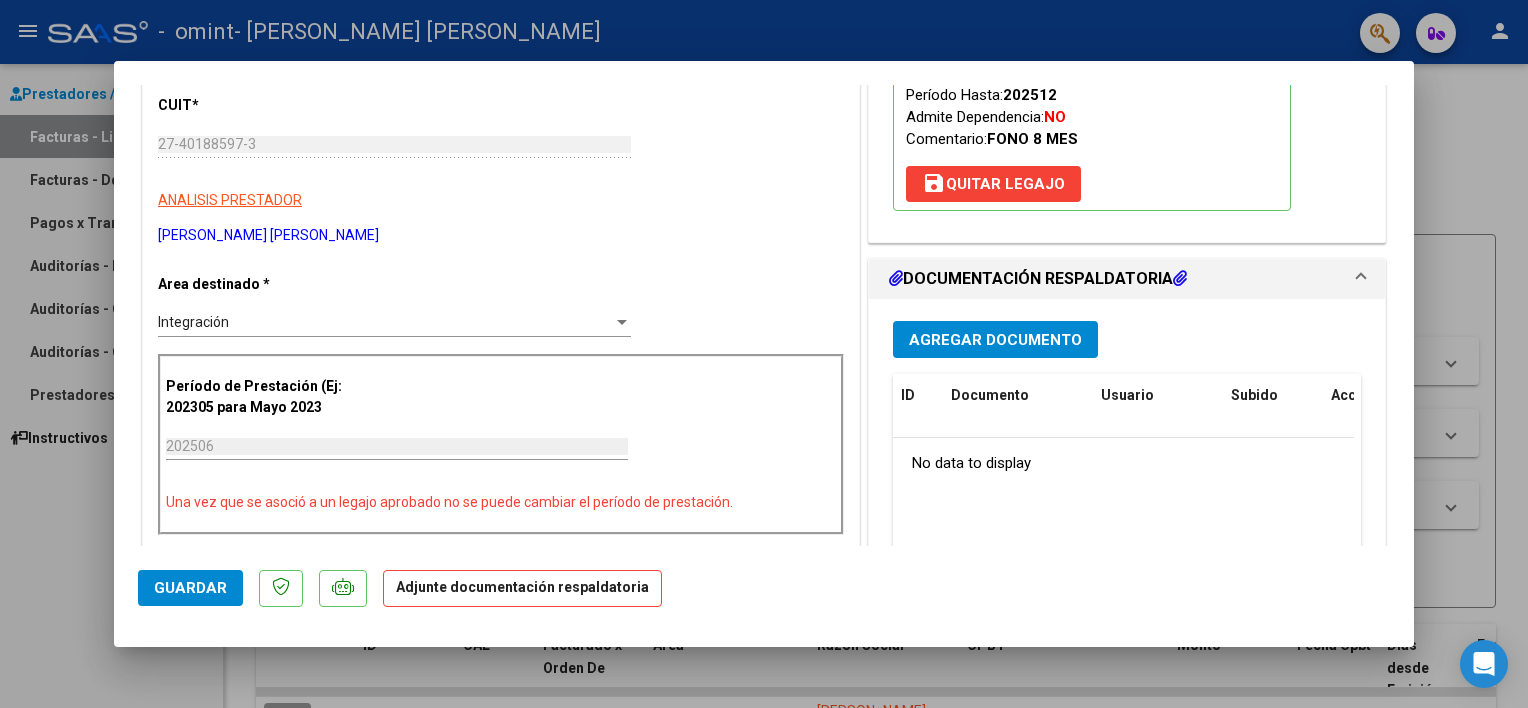 click on "Agregar Documento" at bounding box center [995, 340] 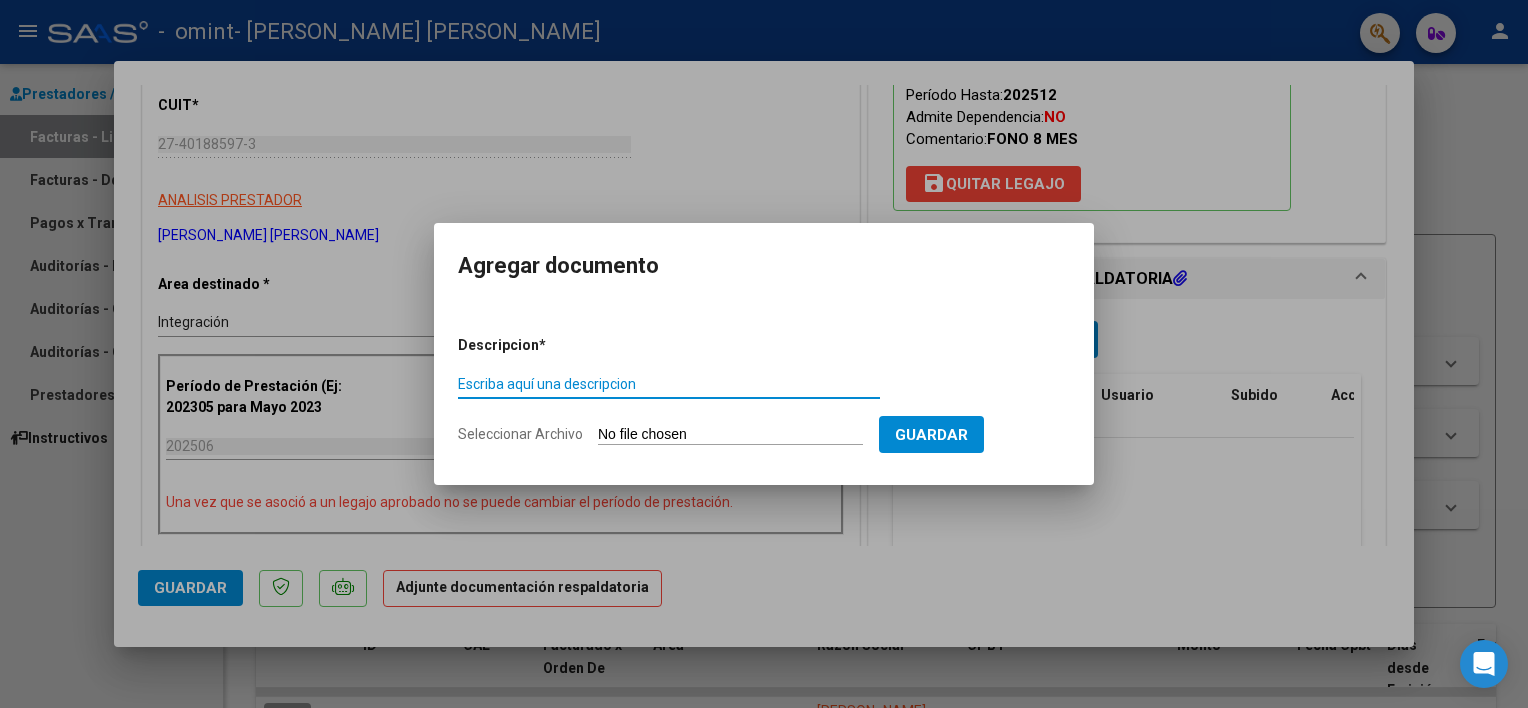 click on "Escriba aquí una descripcion" at bounding box center (669, 384) 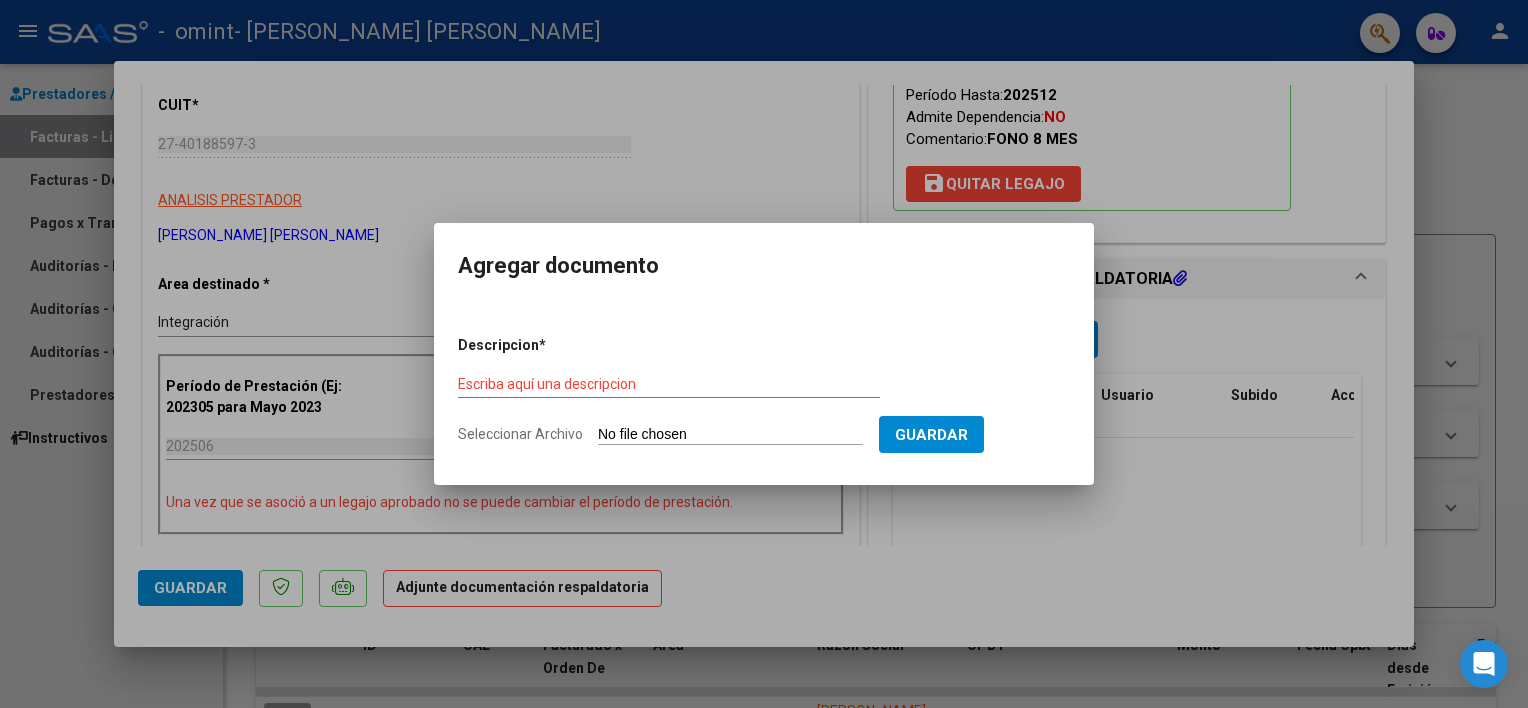 click on "Descripcion  *" at bounding box center [550, 345] 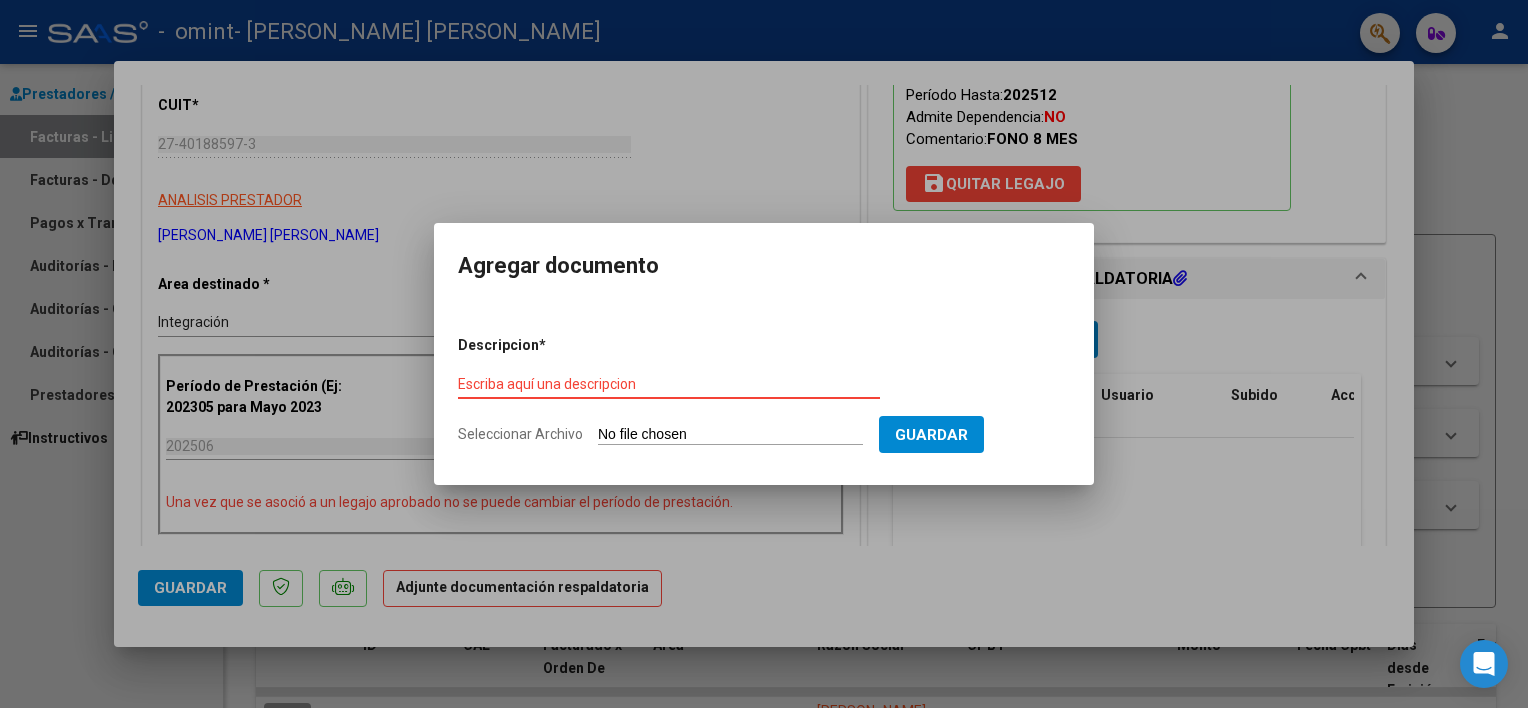 click on "Seleccionar Archivo" at bounding box center [730, 435] 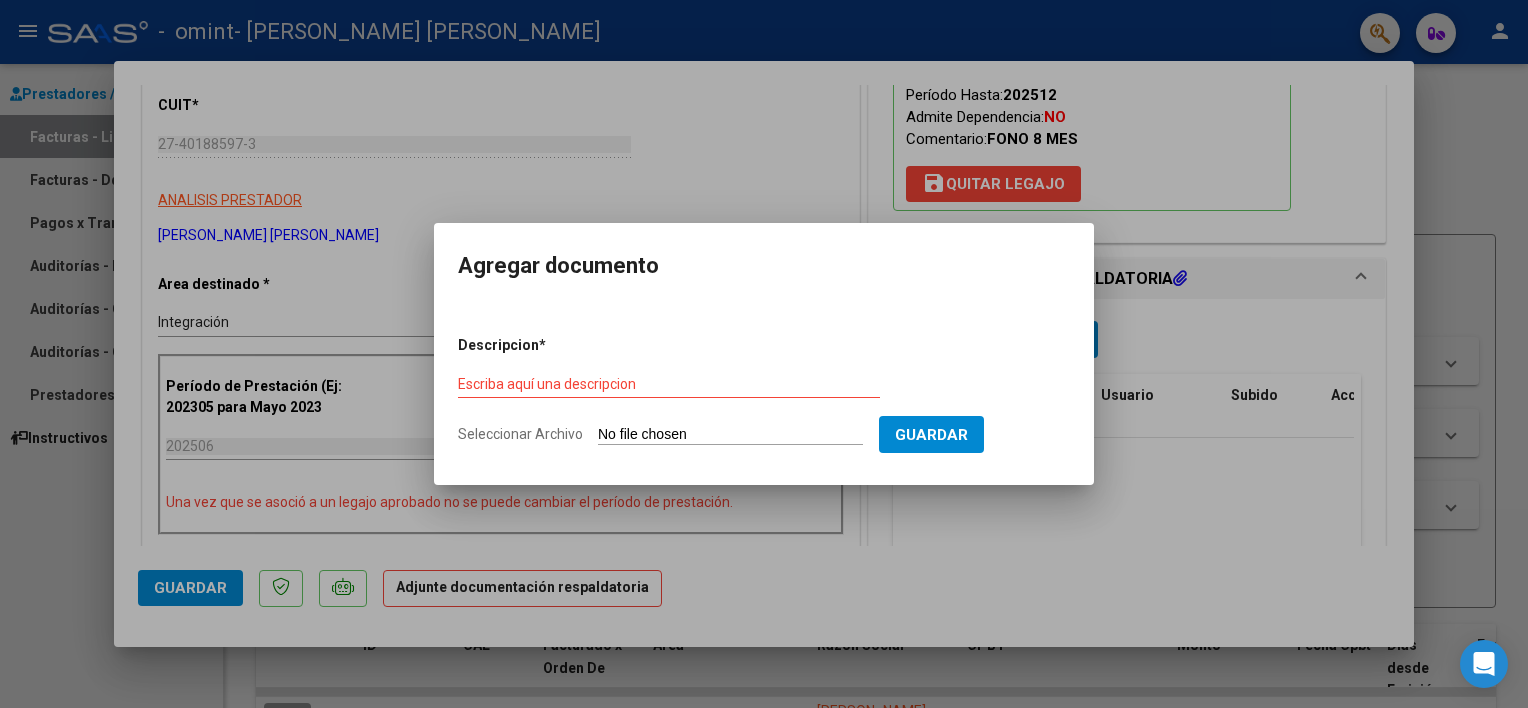 click on "Escriba aquí una descripcion" at bounding box center [669, 384] 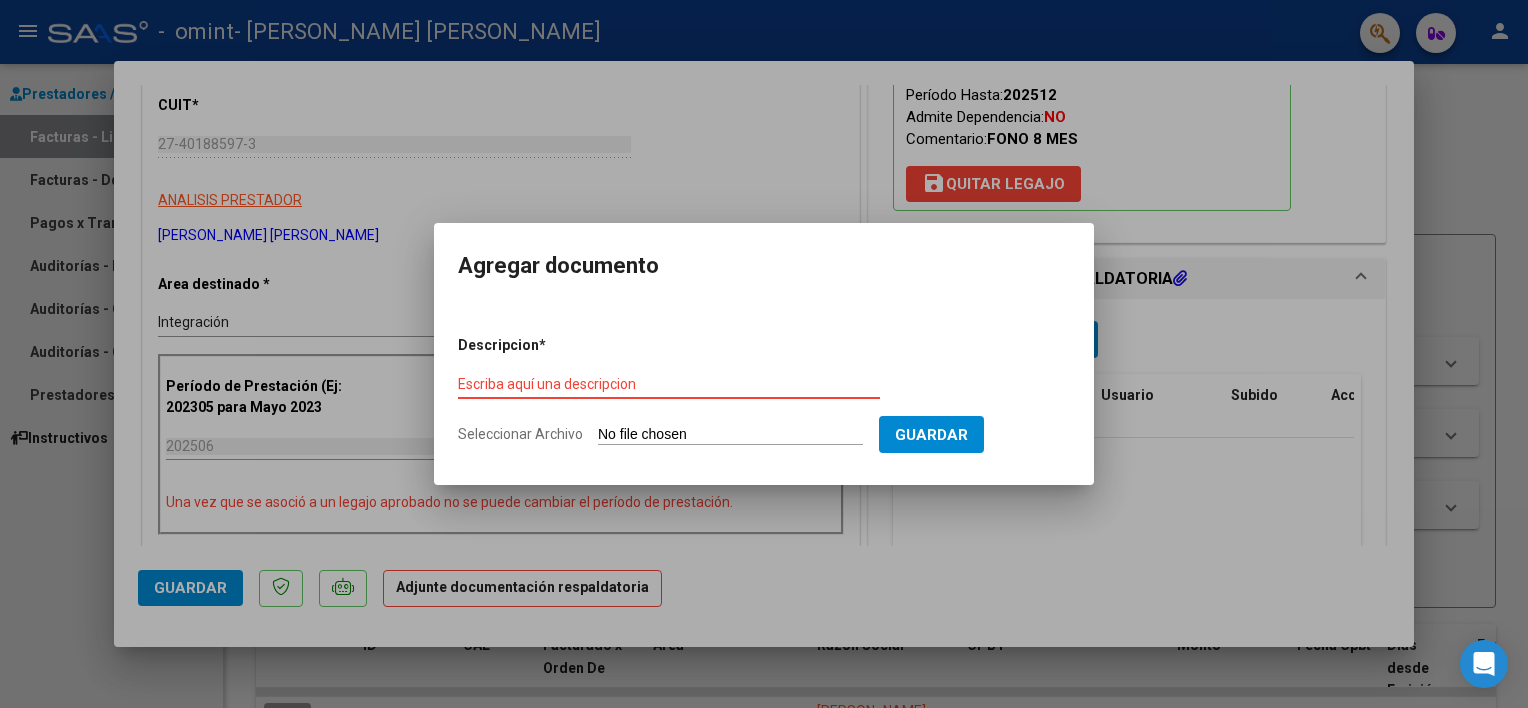 click on "Seleccionar Archivo" at bounding box center (730, 435) 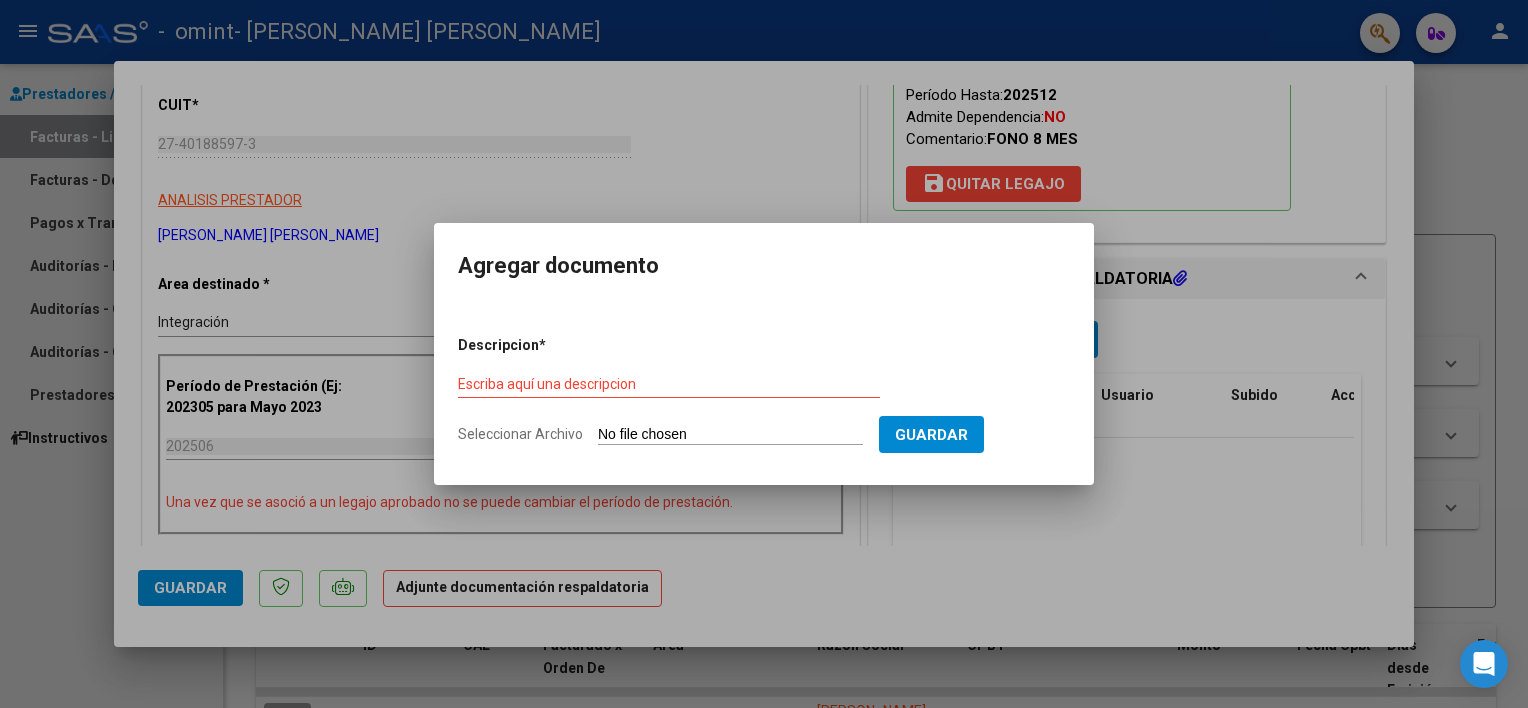 type on "C:\fakepath\asistencia.pdf" 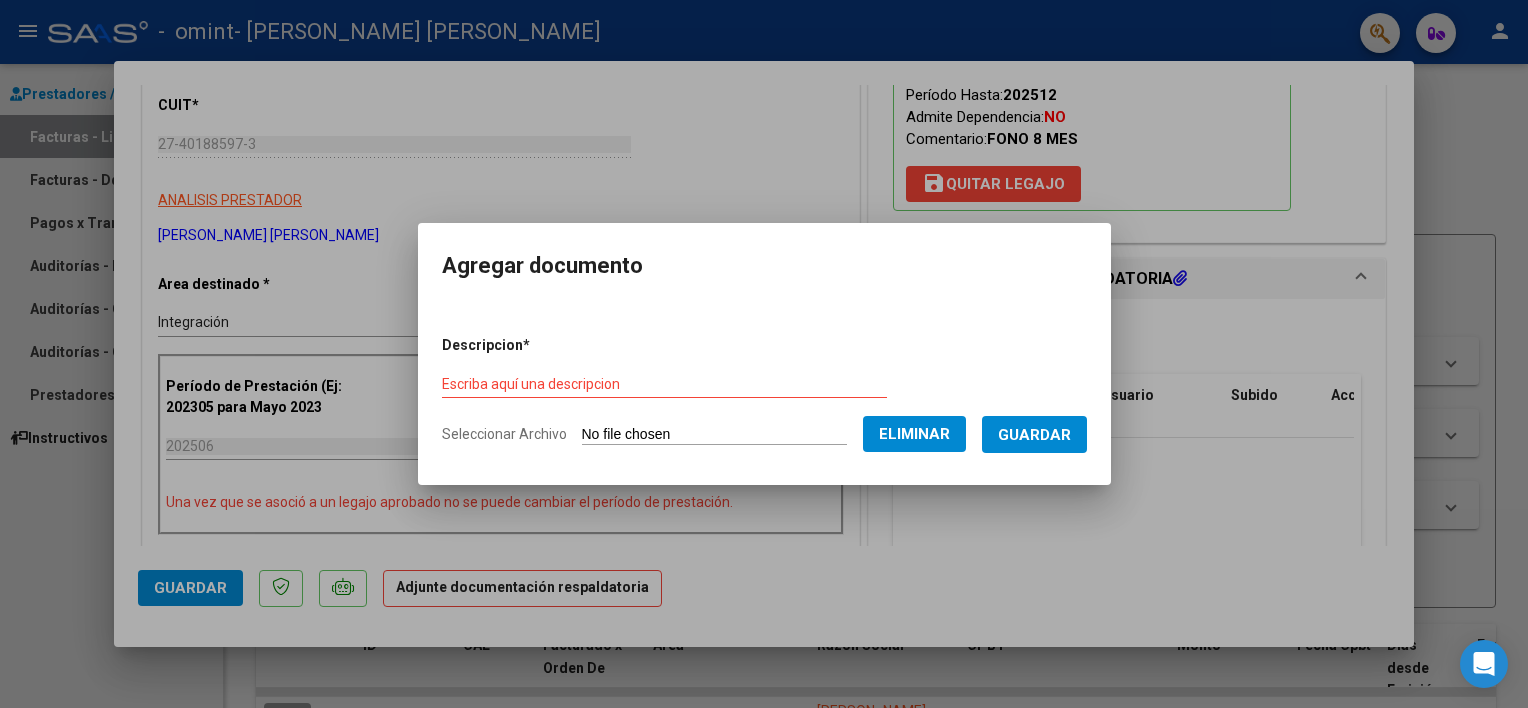 drag, startPoint x: 688, startPoint y: 367, endPoint x: 674, endPoint y: 370, distance: 14.3178215 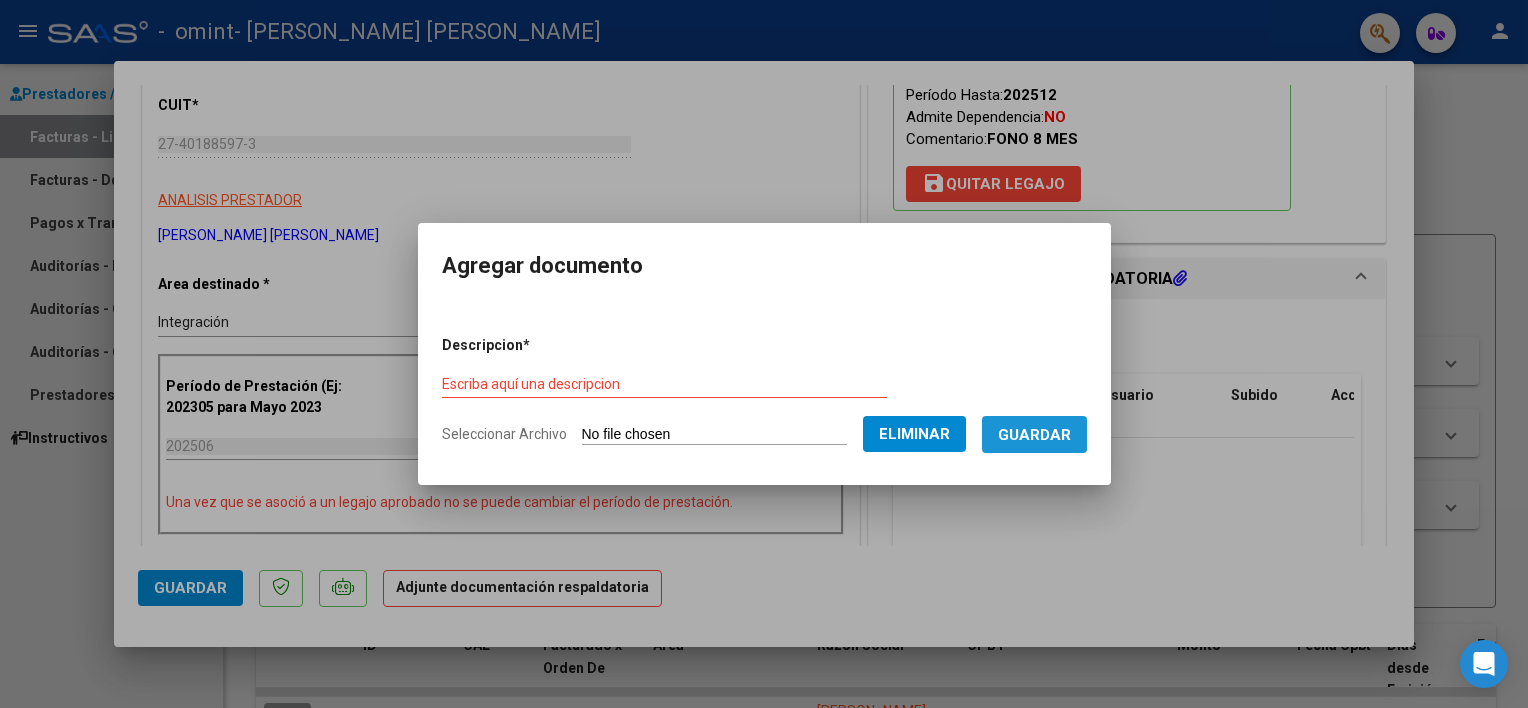click on "Guardar" at bounding box center [1034, 435] 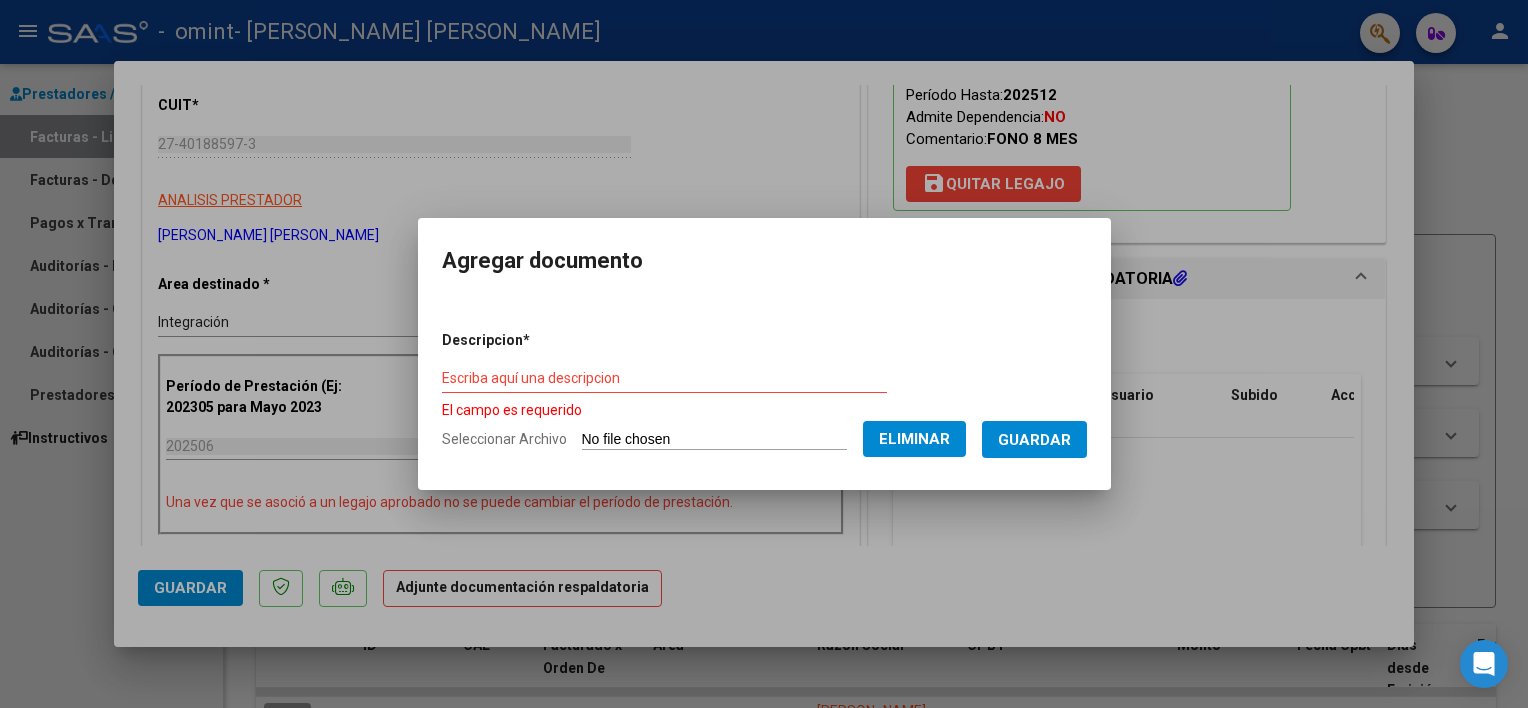 click on "Escriba aquí una descripcion" at bounding box center (664, 378) 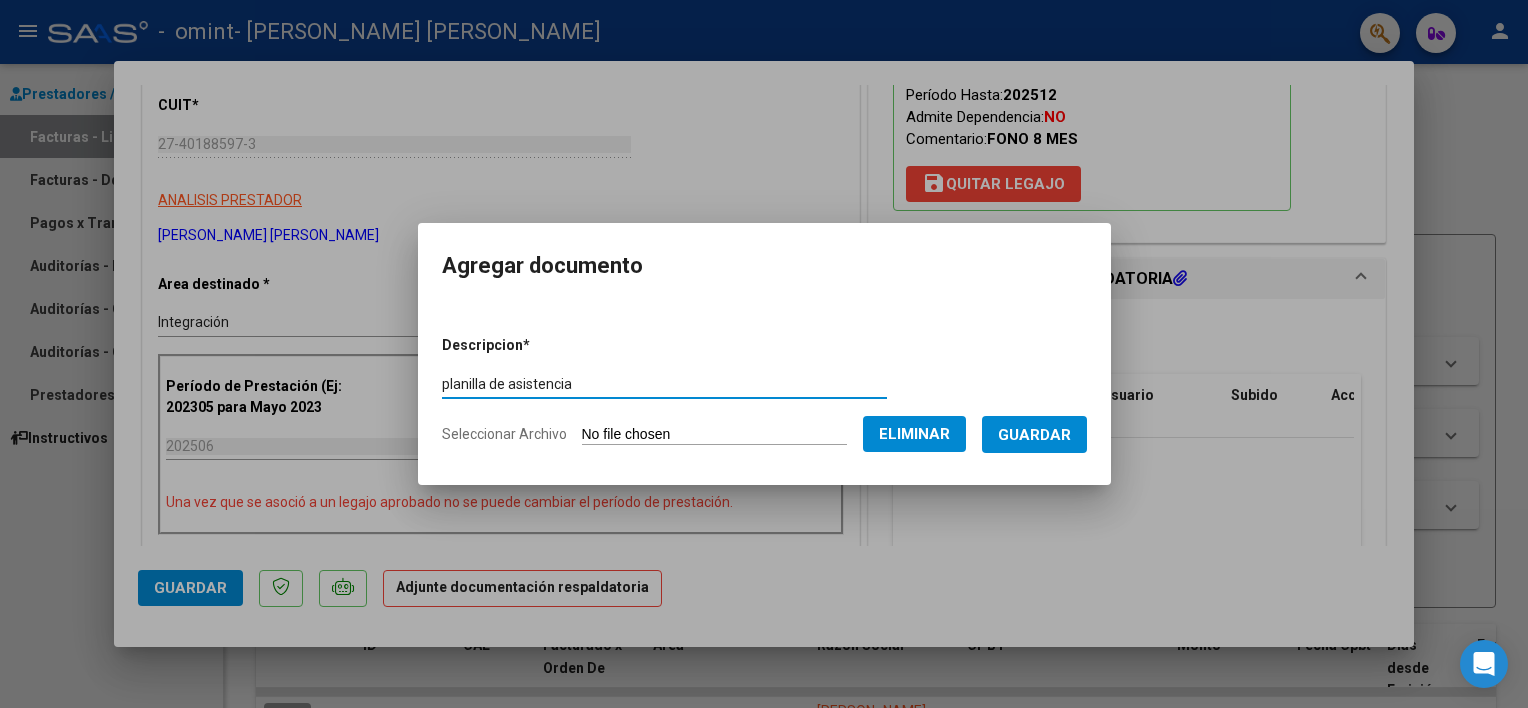 type on "planilla de asistencia" 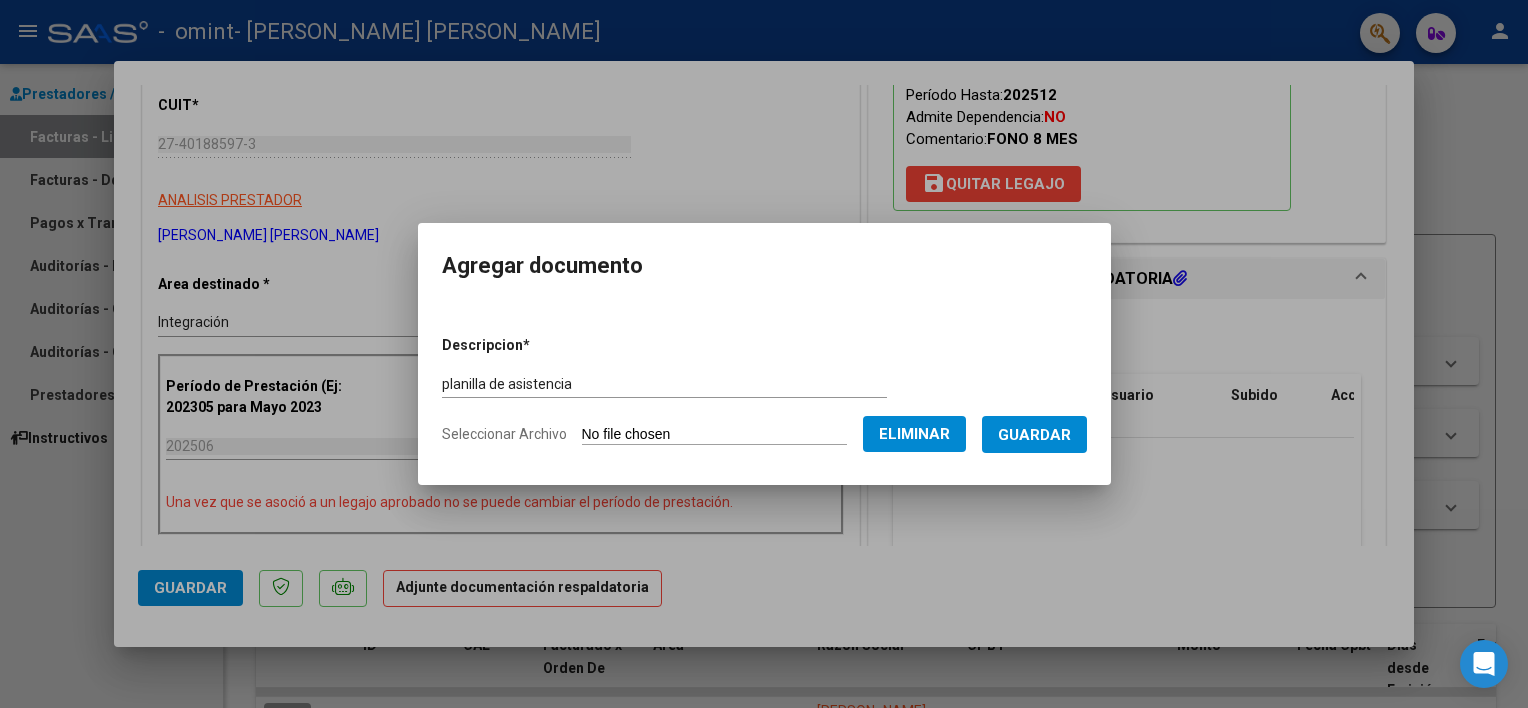 click on "Descripcion  *   planilla de asistencia Escriba aquí una descripcion  Seleccionar Archivo Eliminar Guardar" at bounding box center [764, 390] 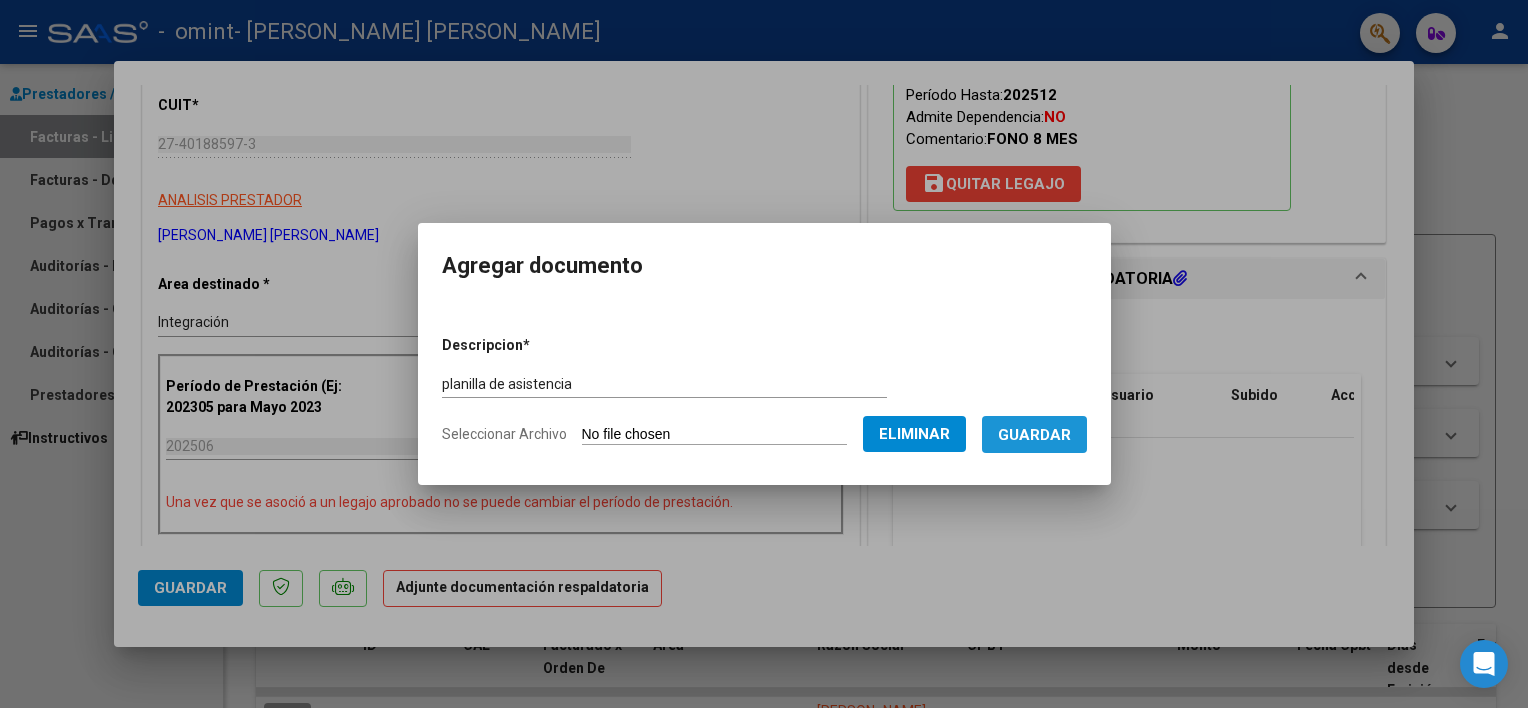 click on "Guardar" at bounding box center (1034, 435) 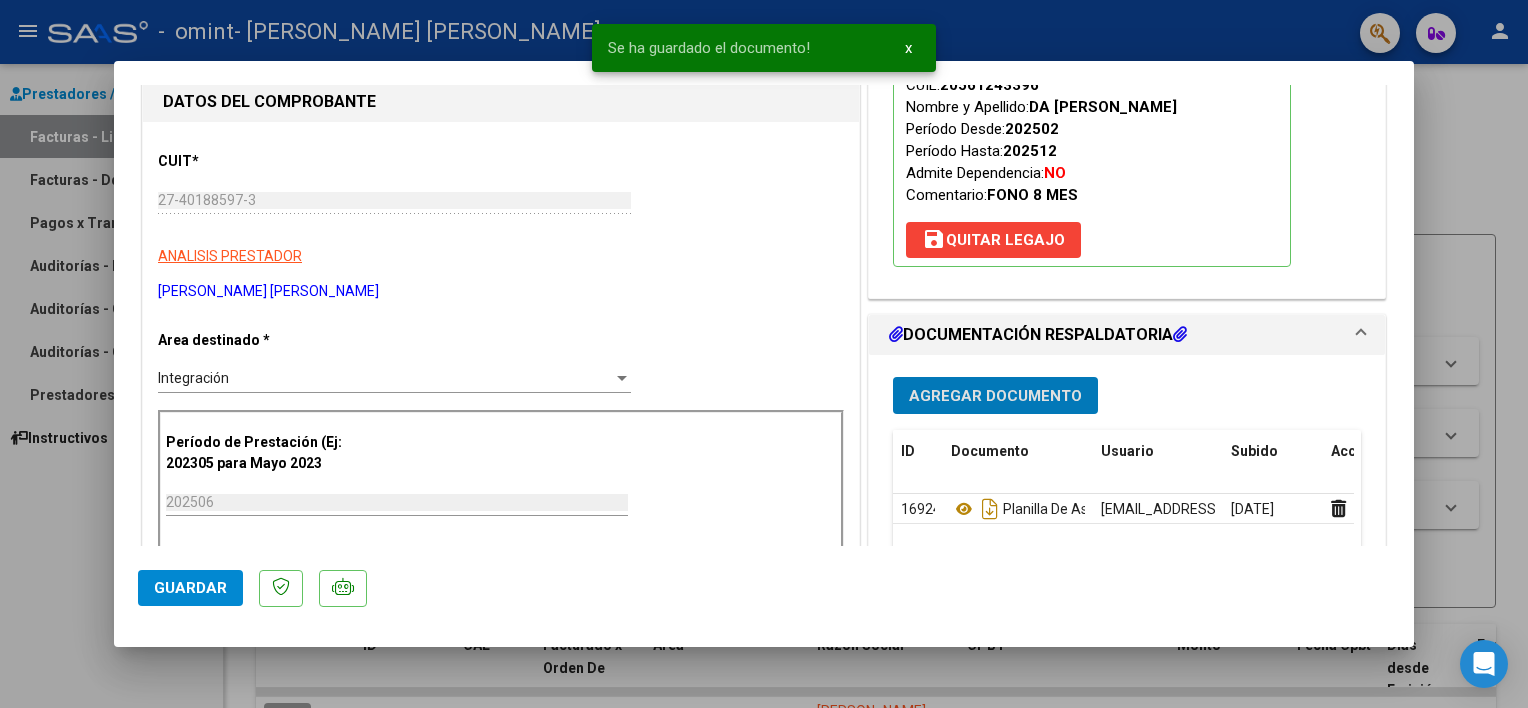 scroll, scrollTop: 400, scrollLeft: 0, axis: vertical 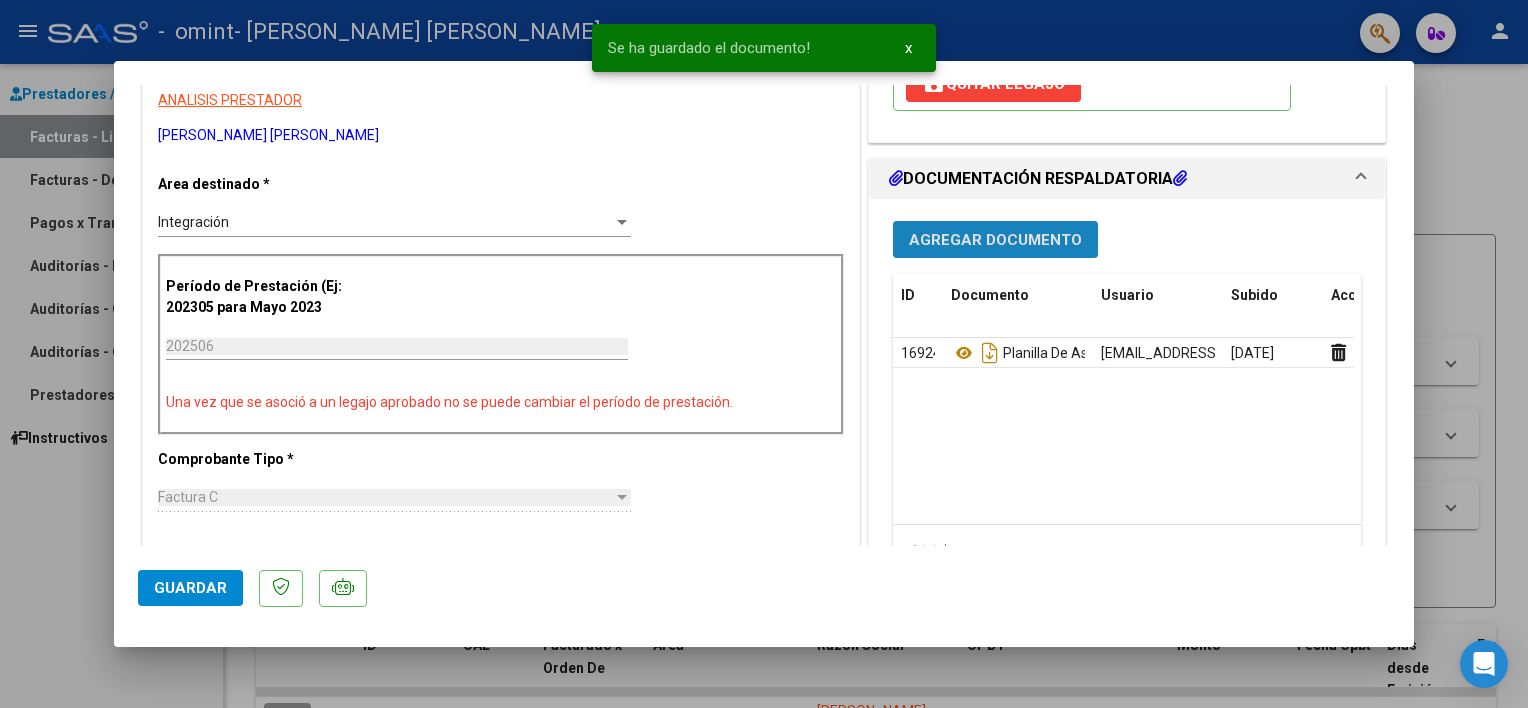click on "Agregar Documento" at bounding box center (995, 240) 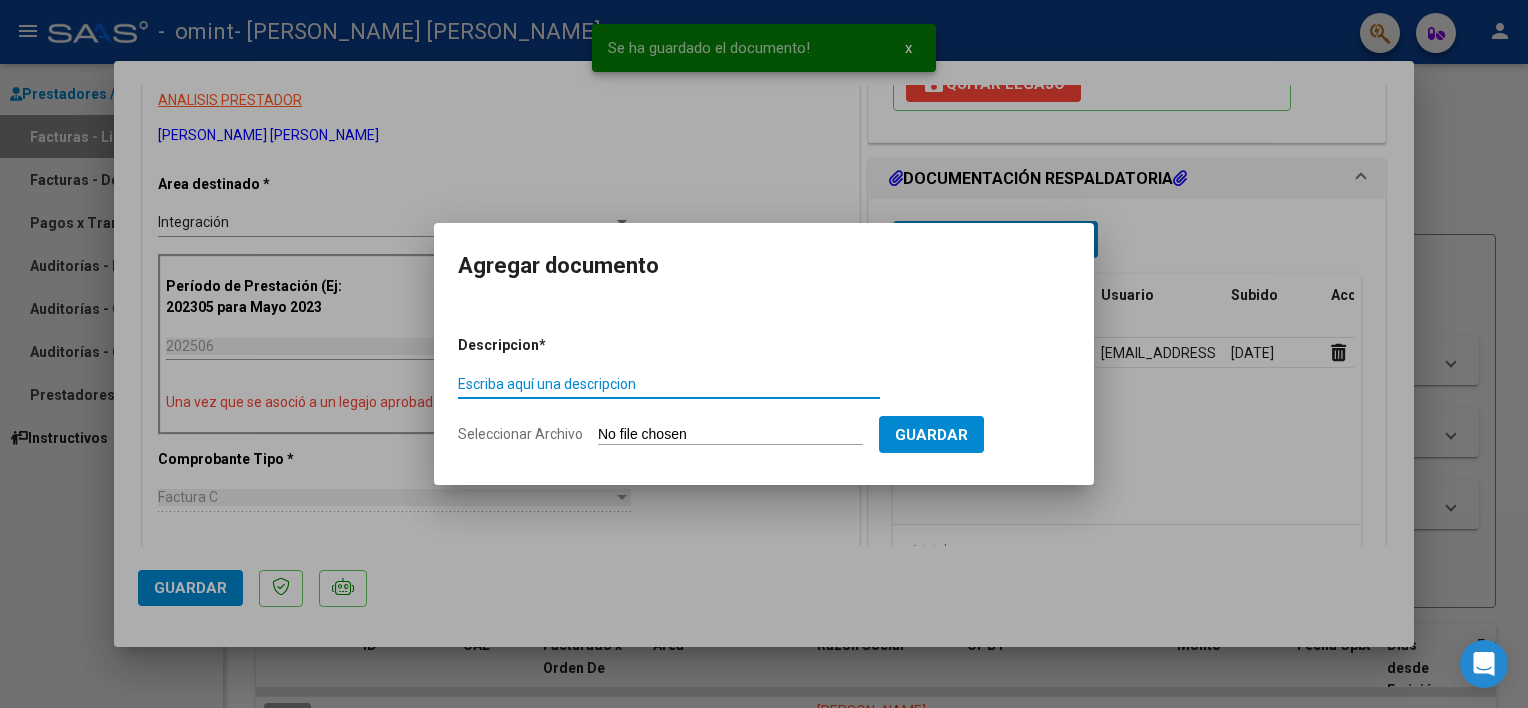 click on "Seleccionar Archivo" 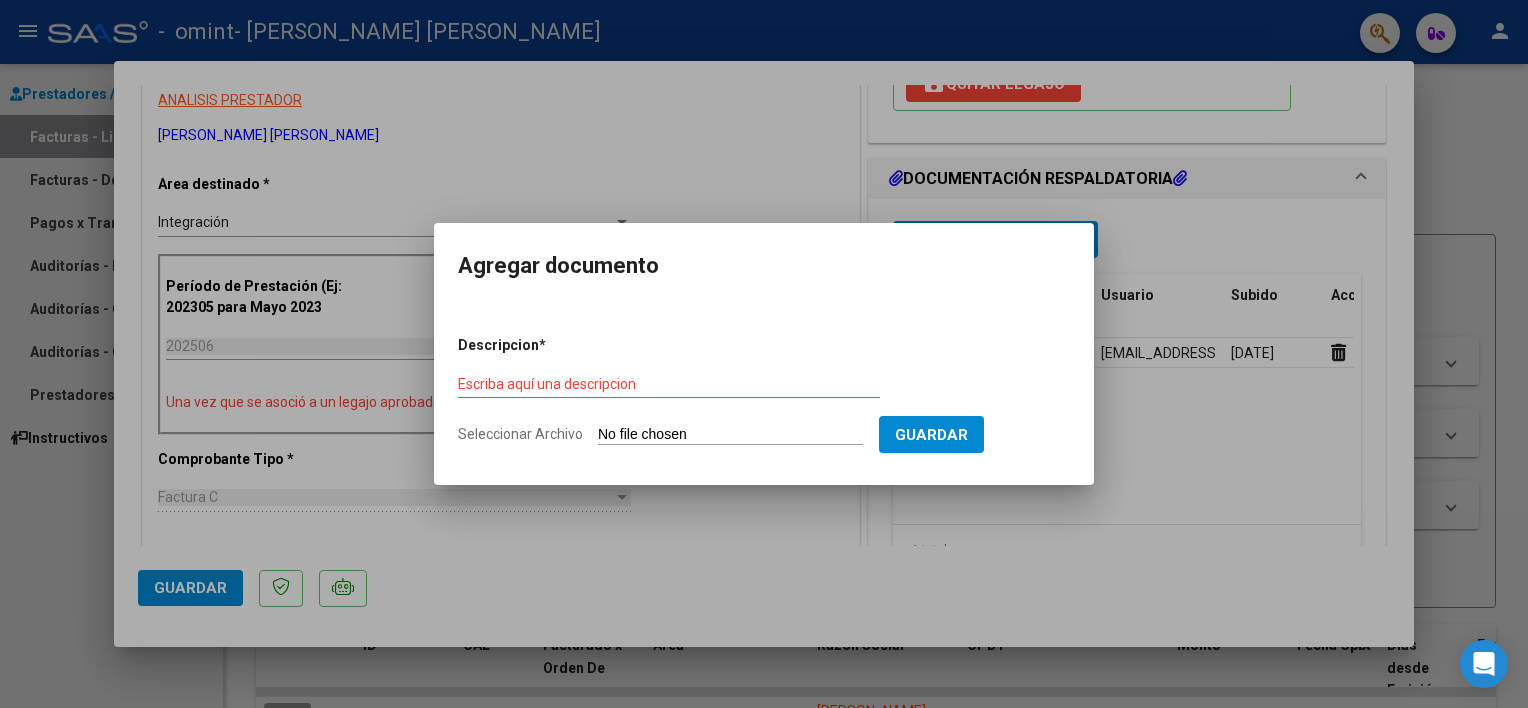 type on "C:\fakepath\inf [PERSON_NAME].pdf" 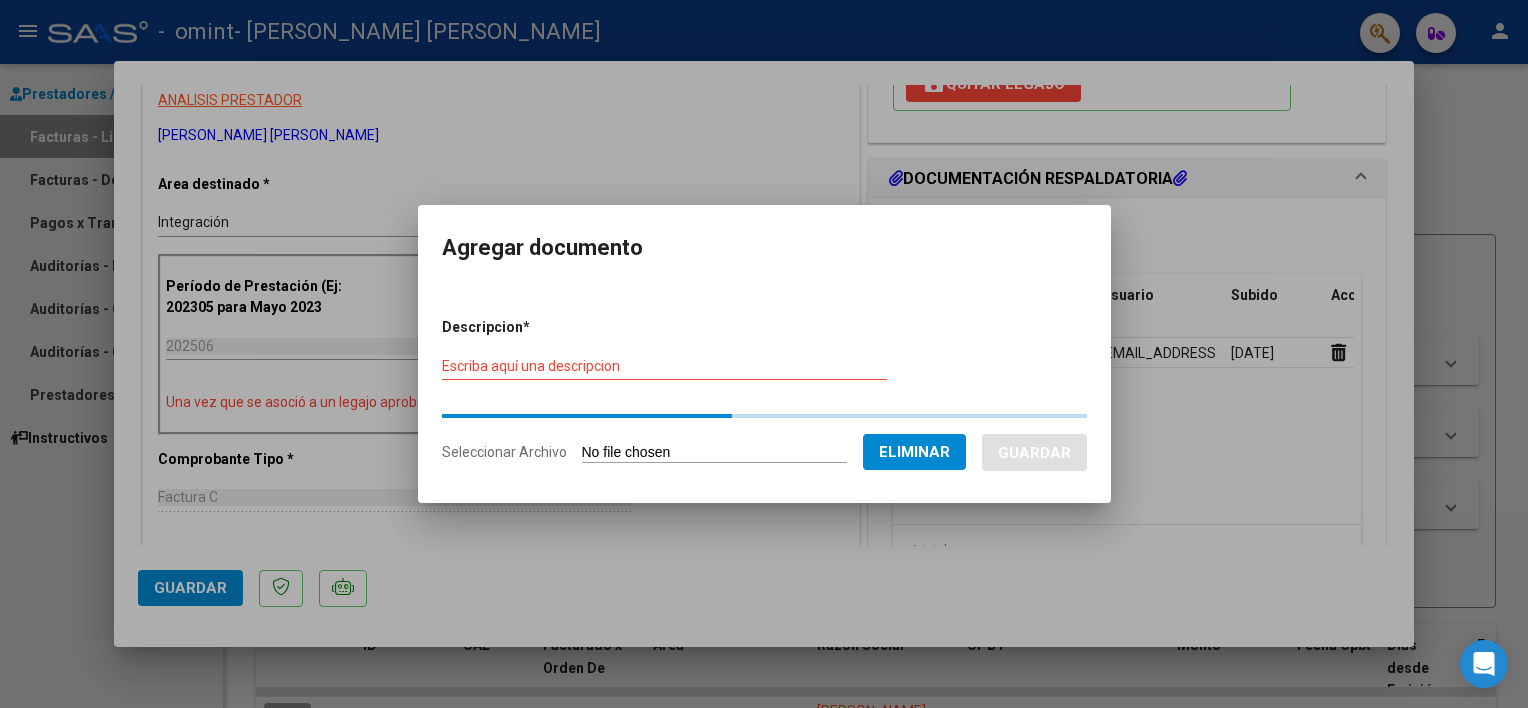 click on "Escriba aquí una descripcion" at bounding box center (664, 366) 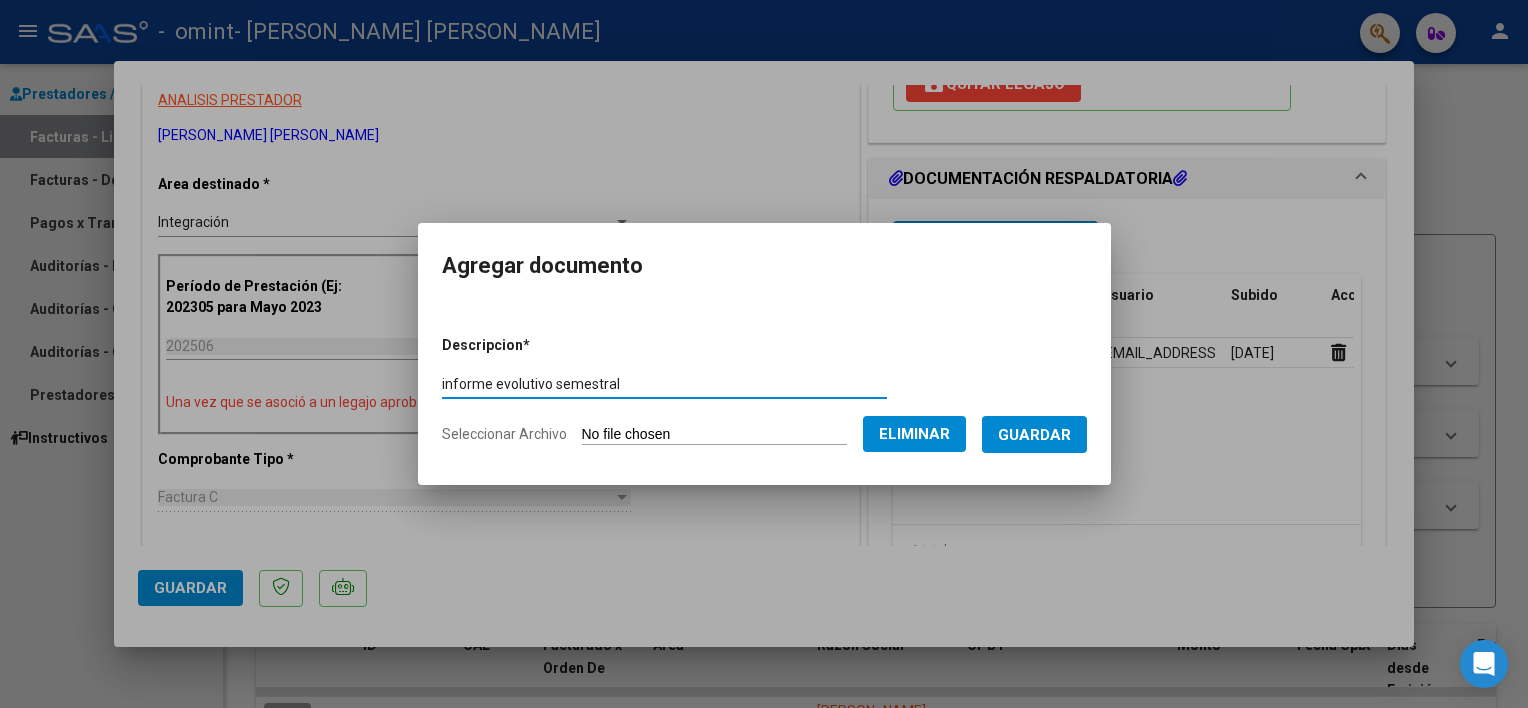 type on "informe evolutivo semestral" 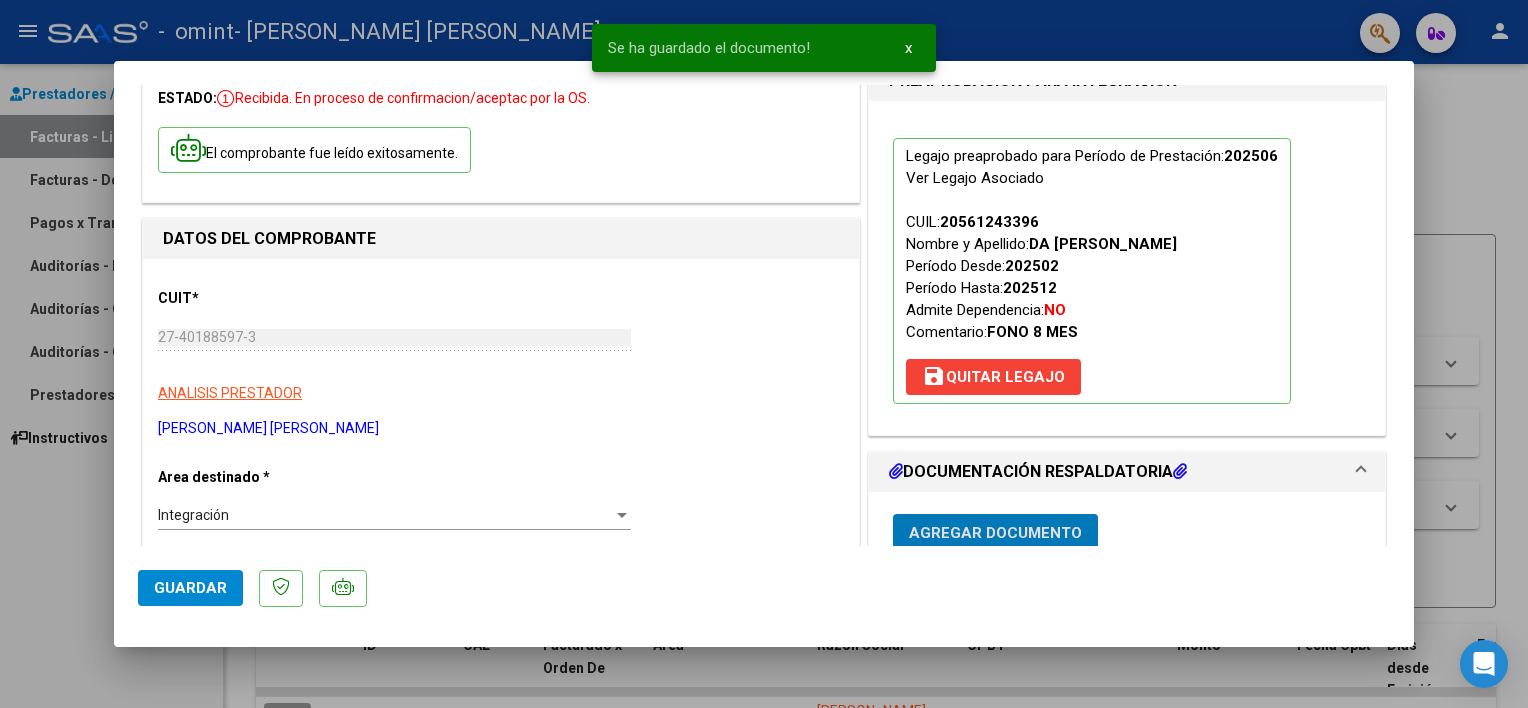 scroll, scrollTop: 0, scrollLeft: 0, axis: both 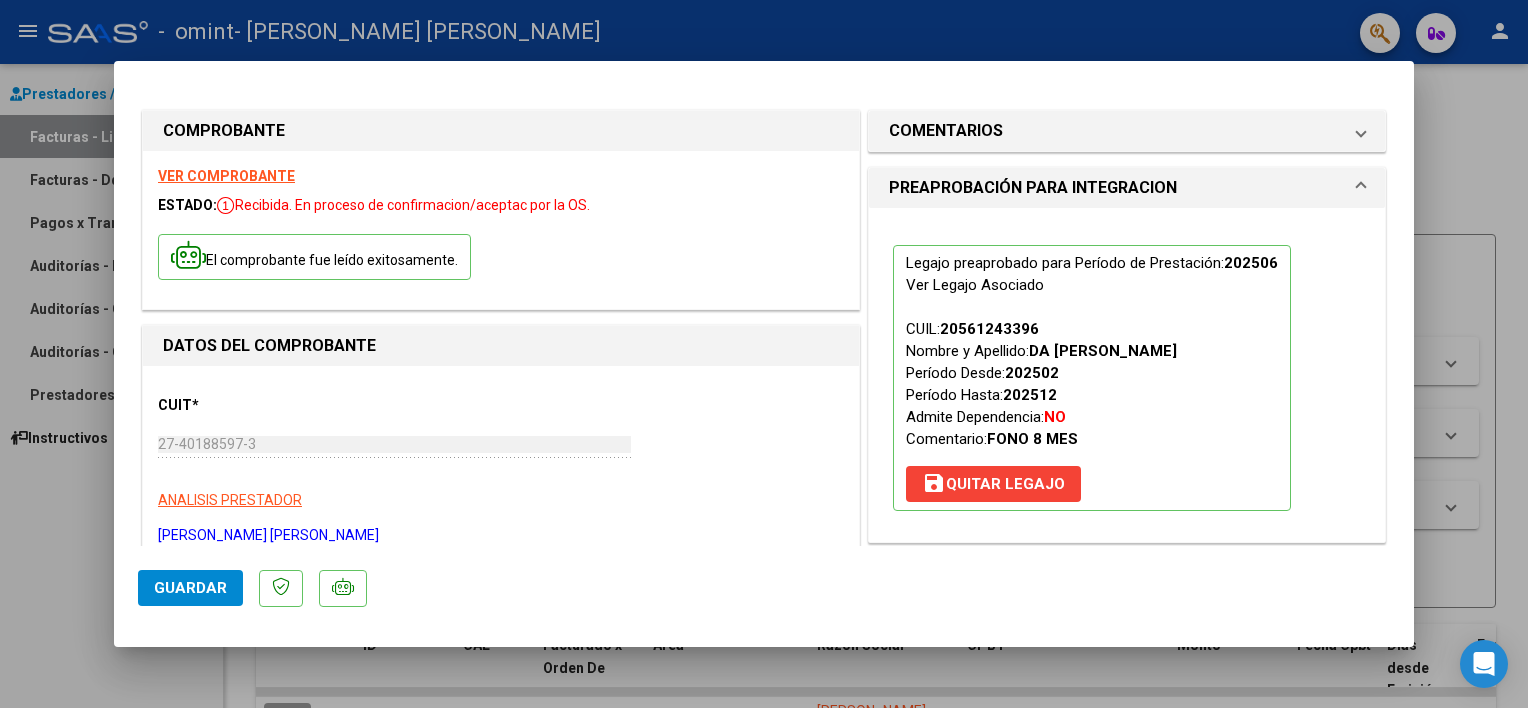 click on "Guardar" 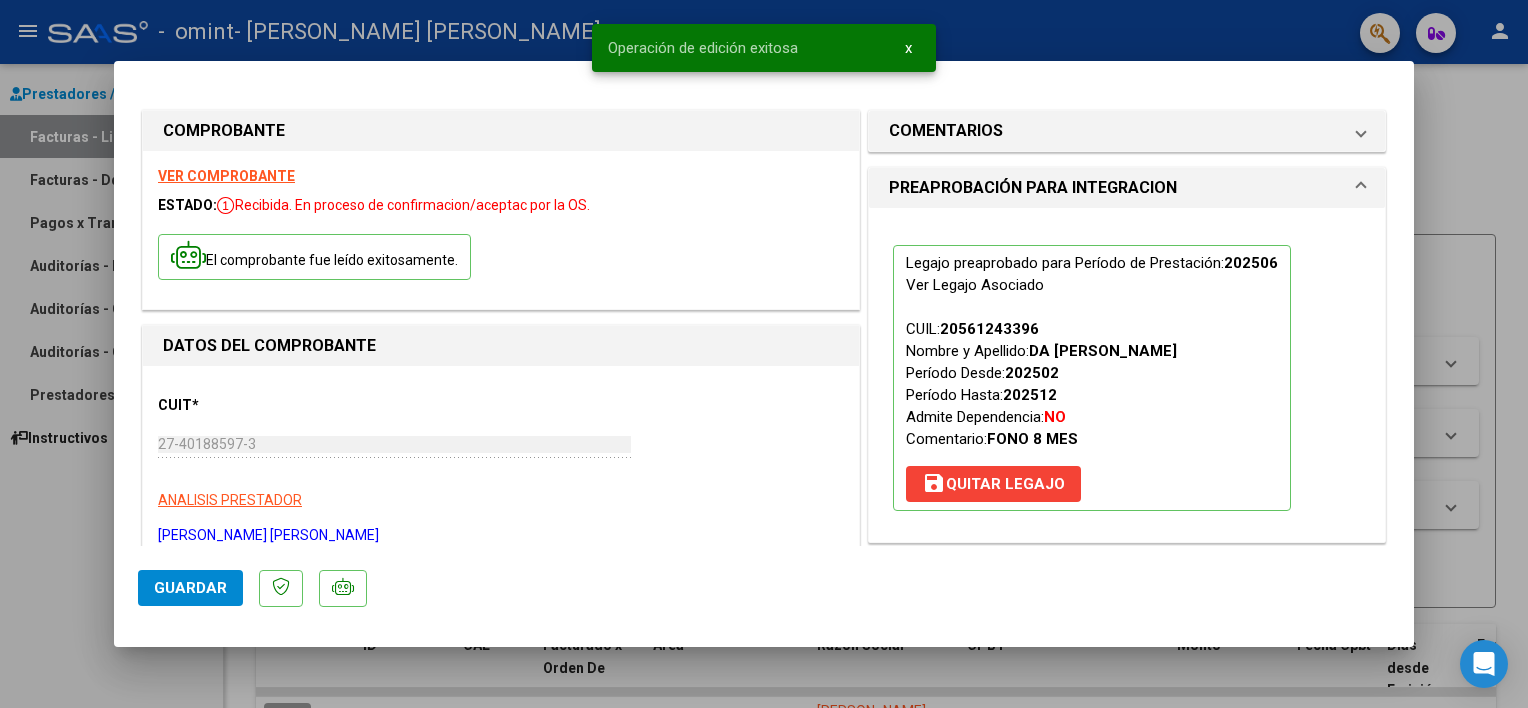 click on "Guardar" 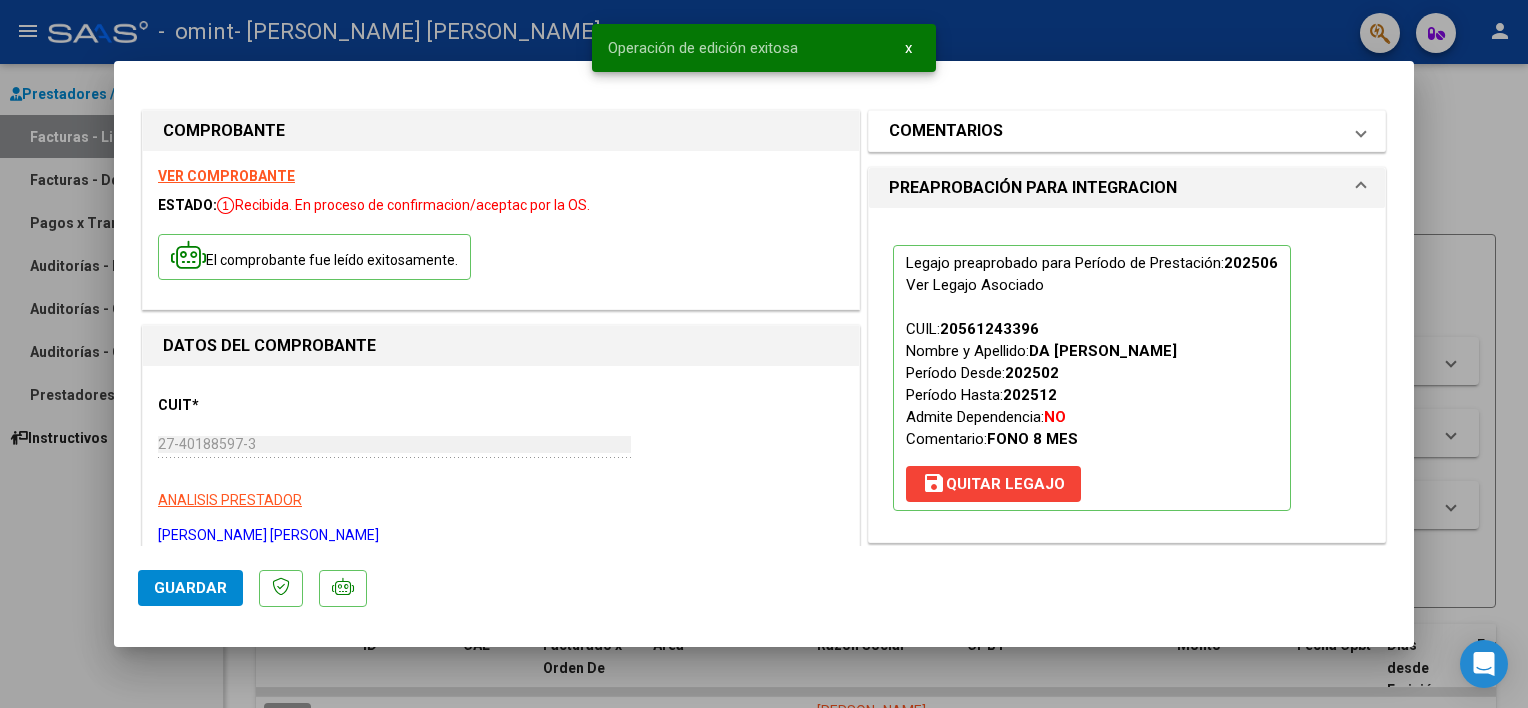 click on "COMENTARIOS" at bounding box center [1127, 131] 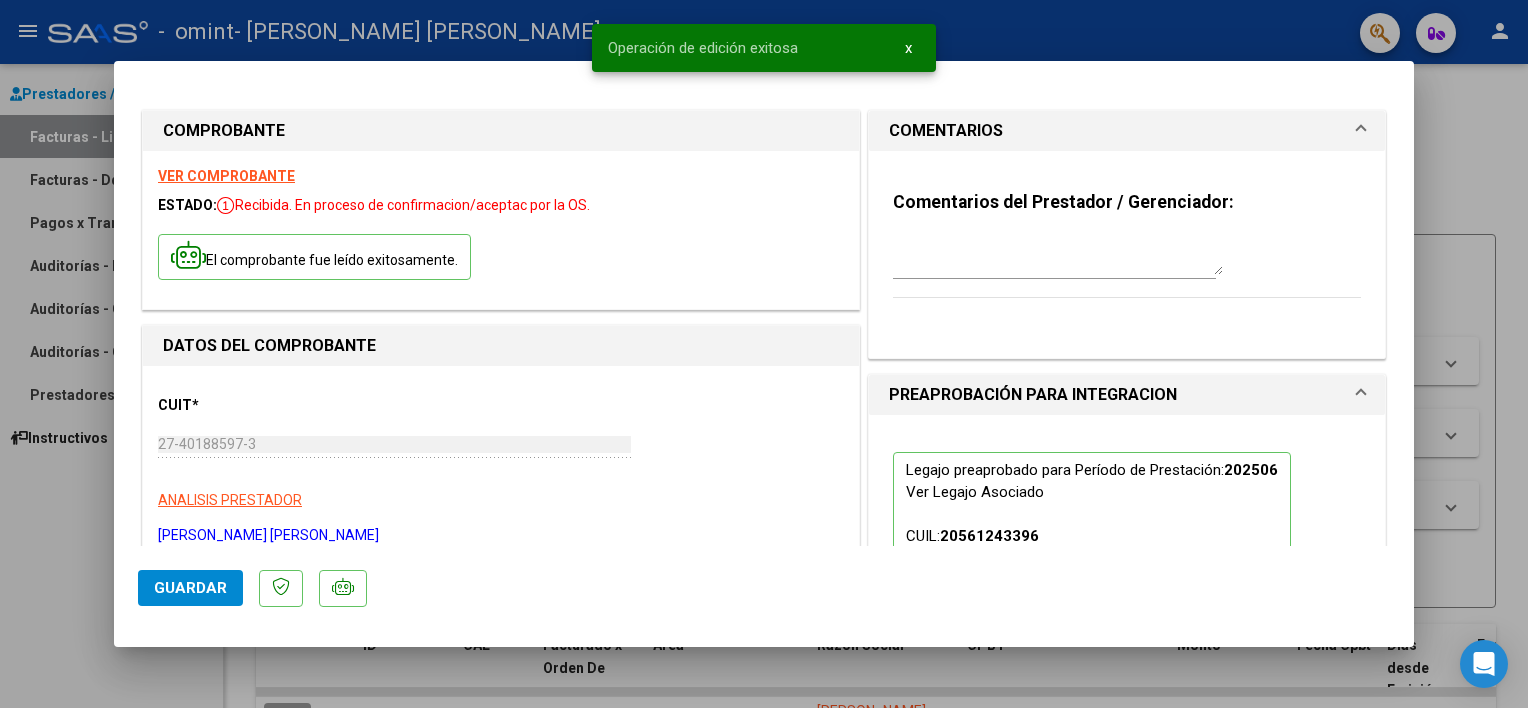 click at bounding box center (764, 354) 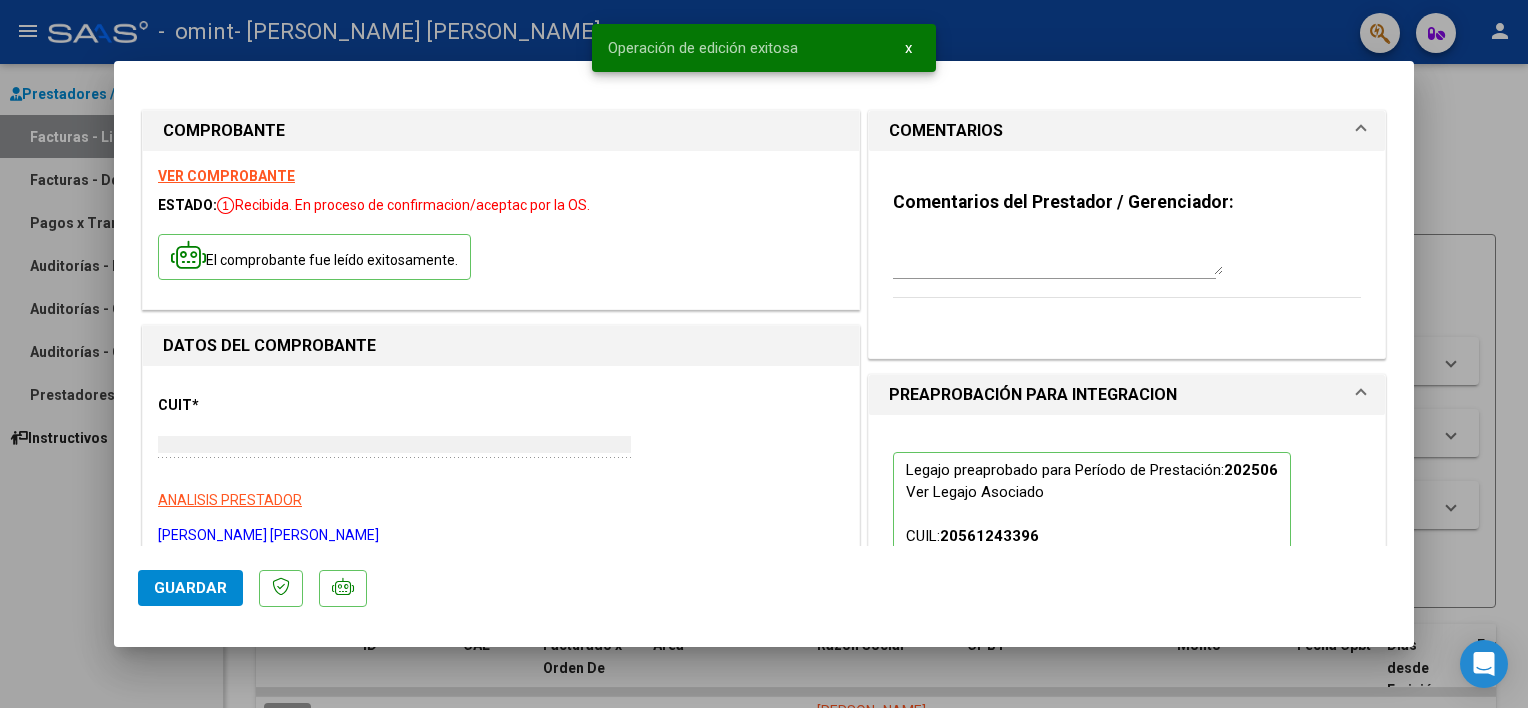 type on "$ 0,00" 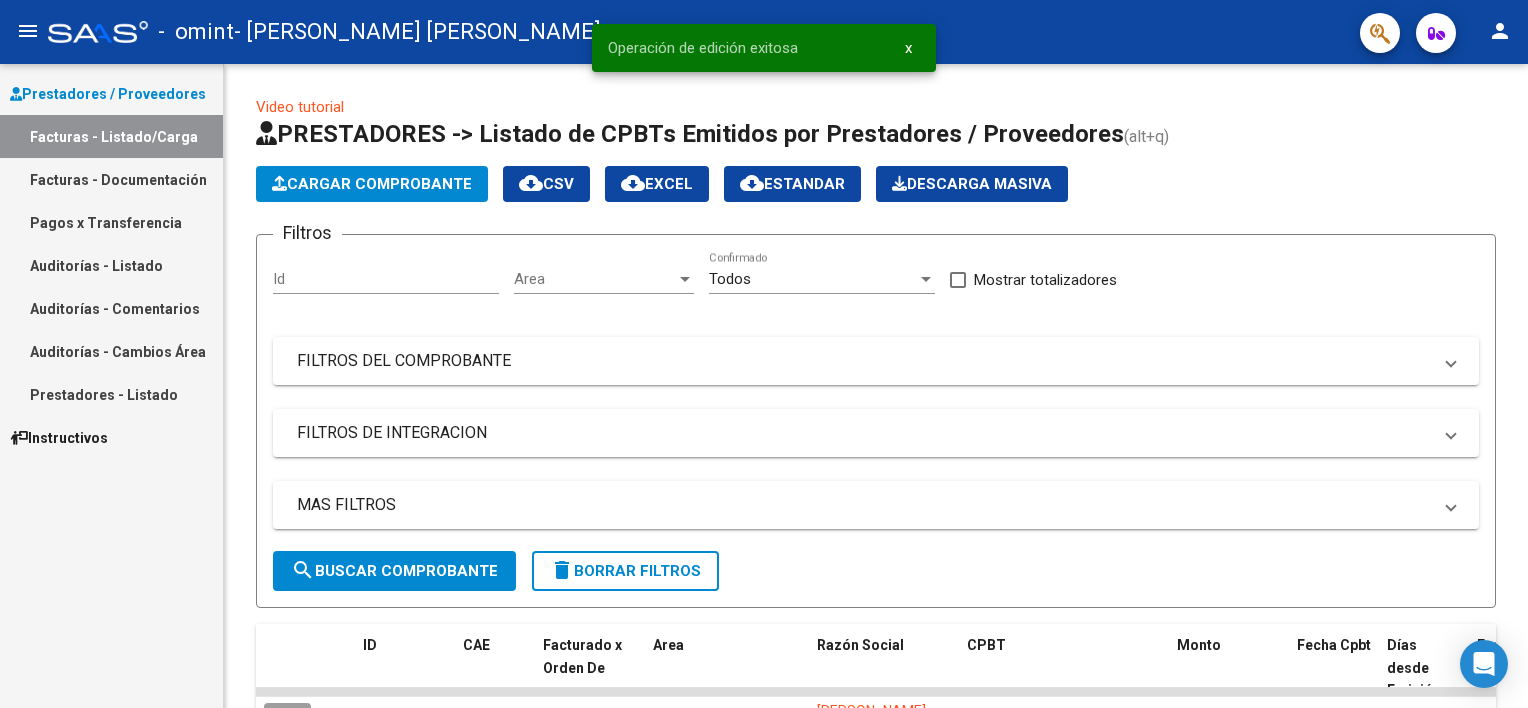 click on "Facturas - Documentación" at bounding box center (111, 179) 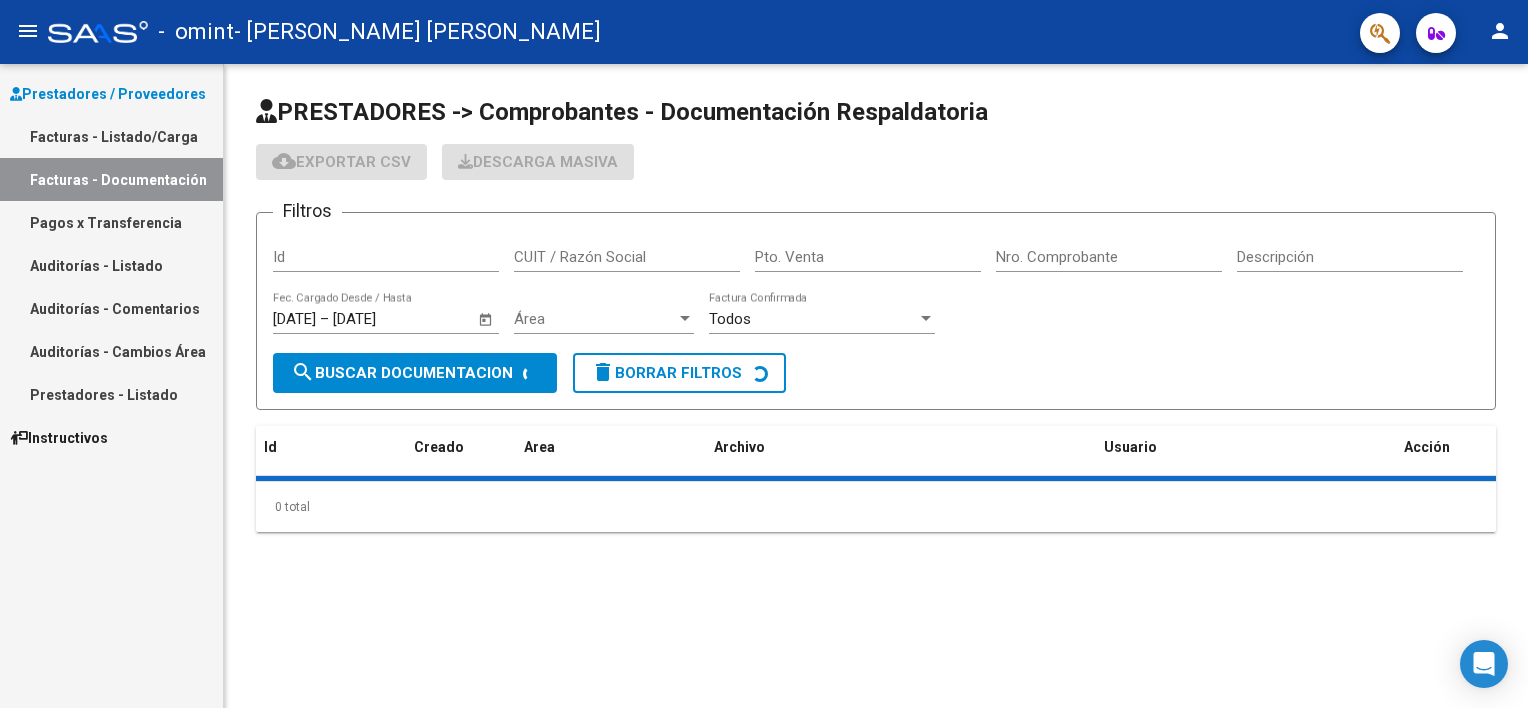 click on "Facturas - Listado/Carga" at bounding box center [111, 136] 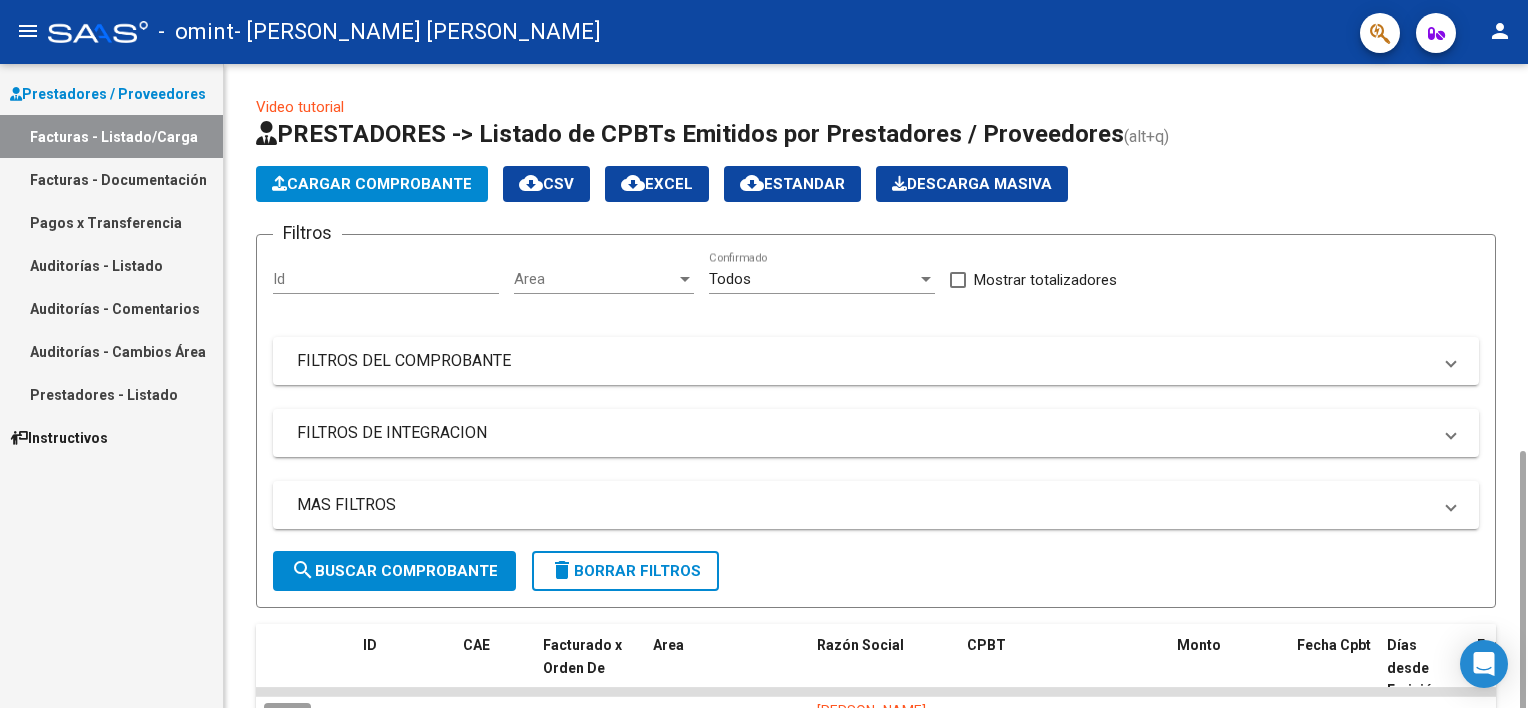 scroll, scrollTop: 222, scrollLeft: 0, axis: vertical 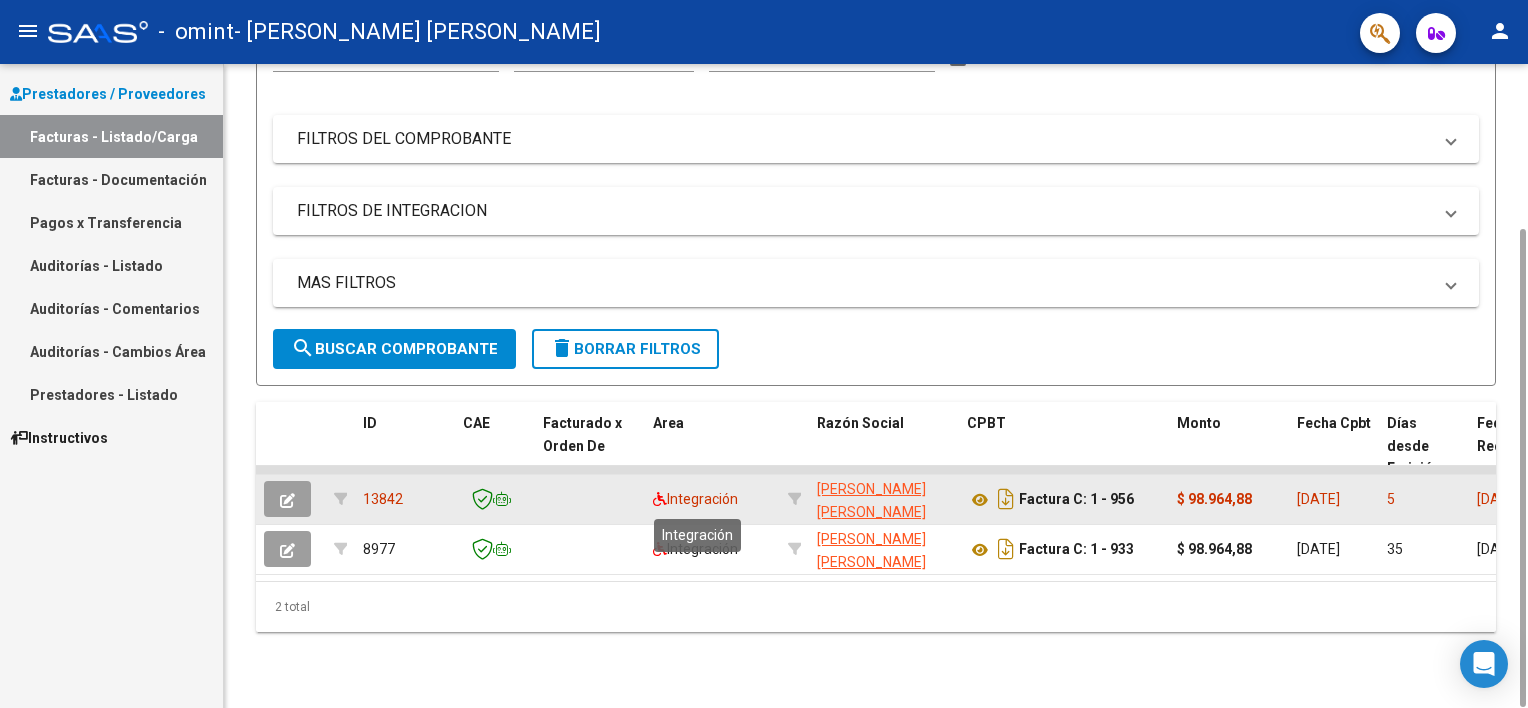 click on "Integración" 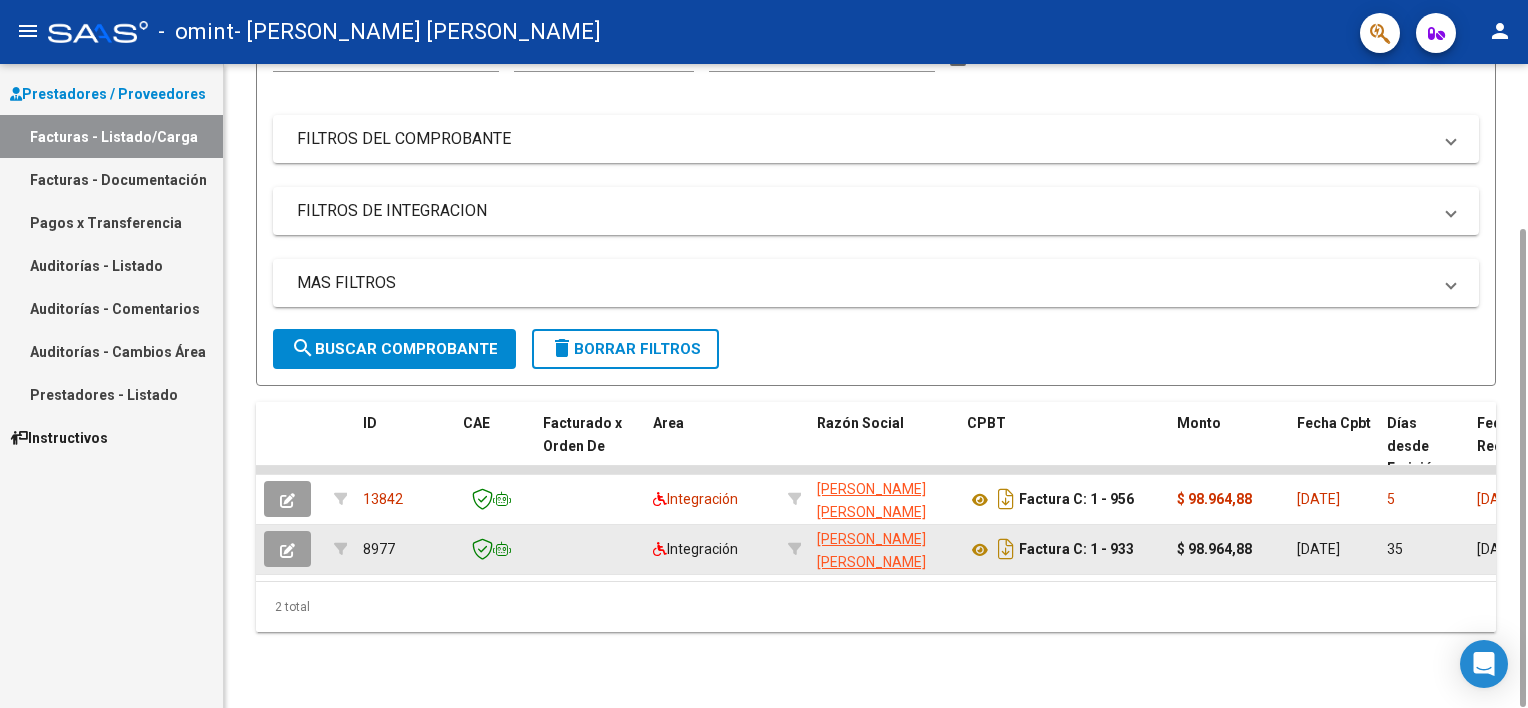 drag, startPoint x: 598, startPoint y: 570, endPoint x: 620, endPoint y: 568, distance: 22.090721 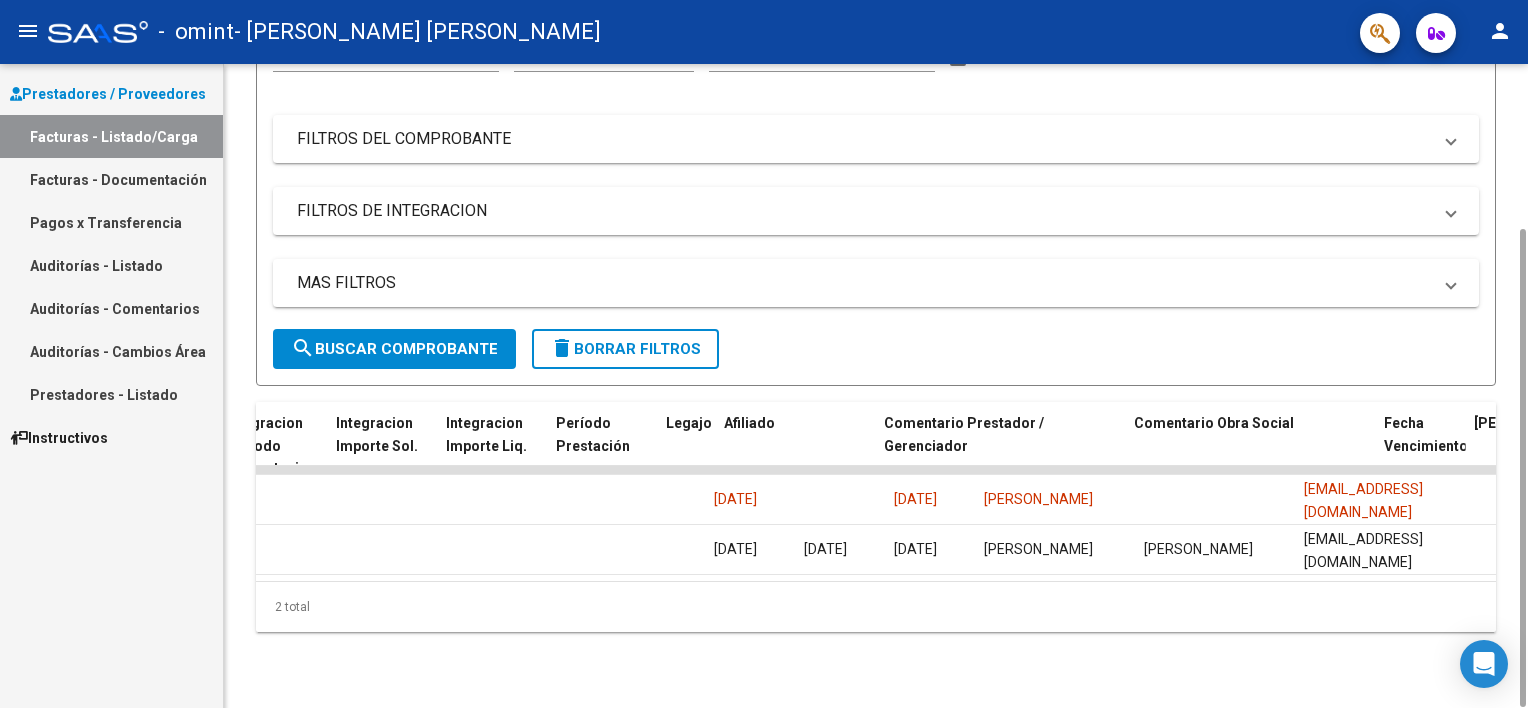 scroll, scrollTop: 0, scrollLeft: 0, axis: both 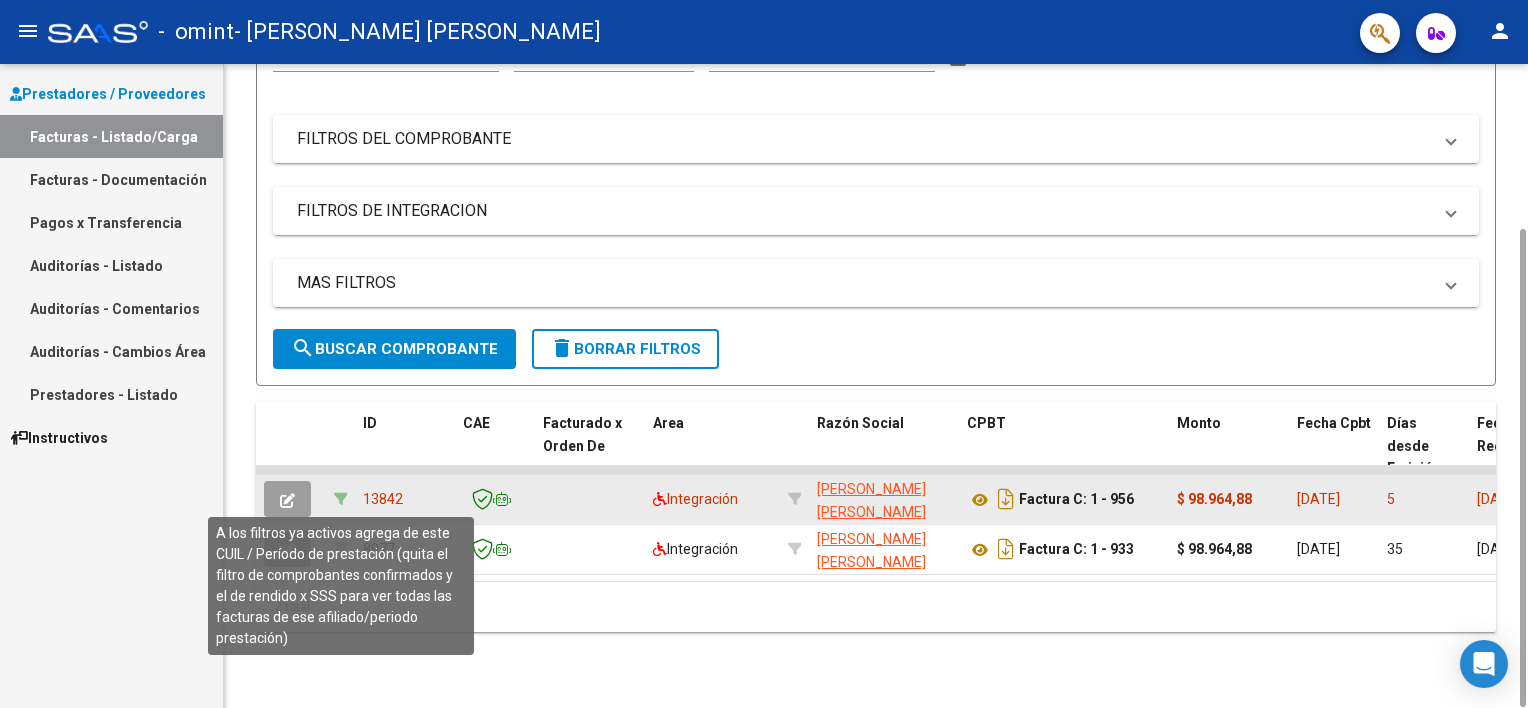 click 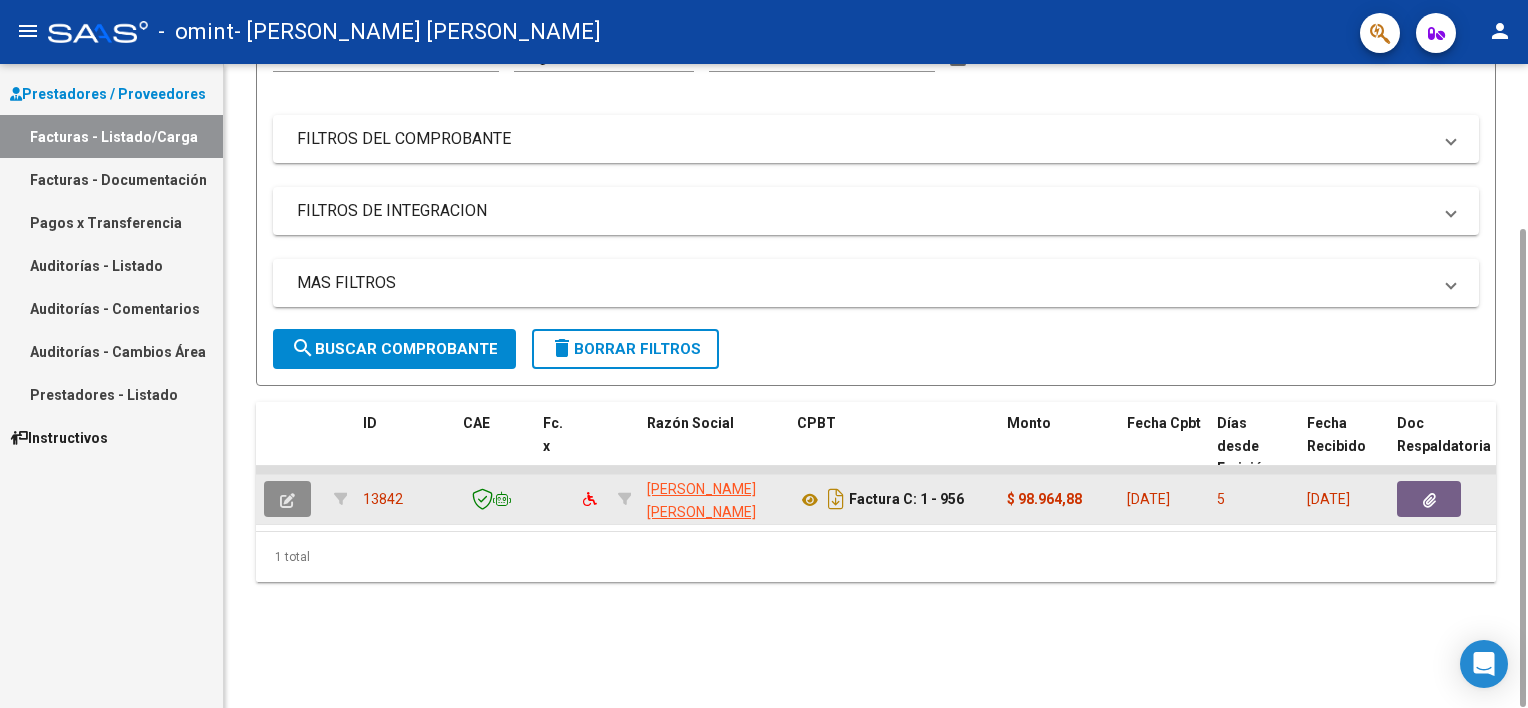 click 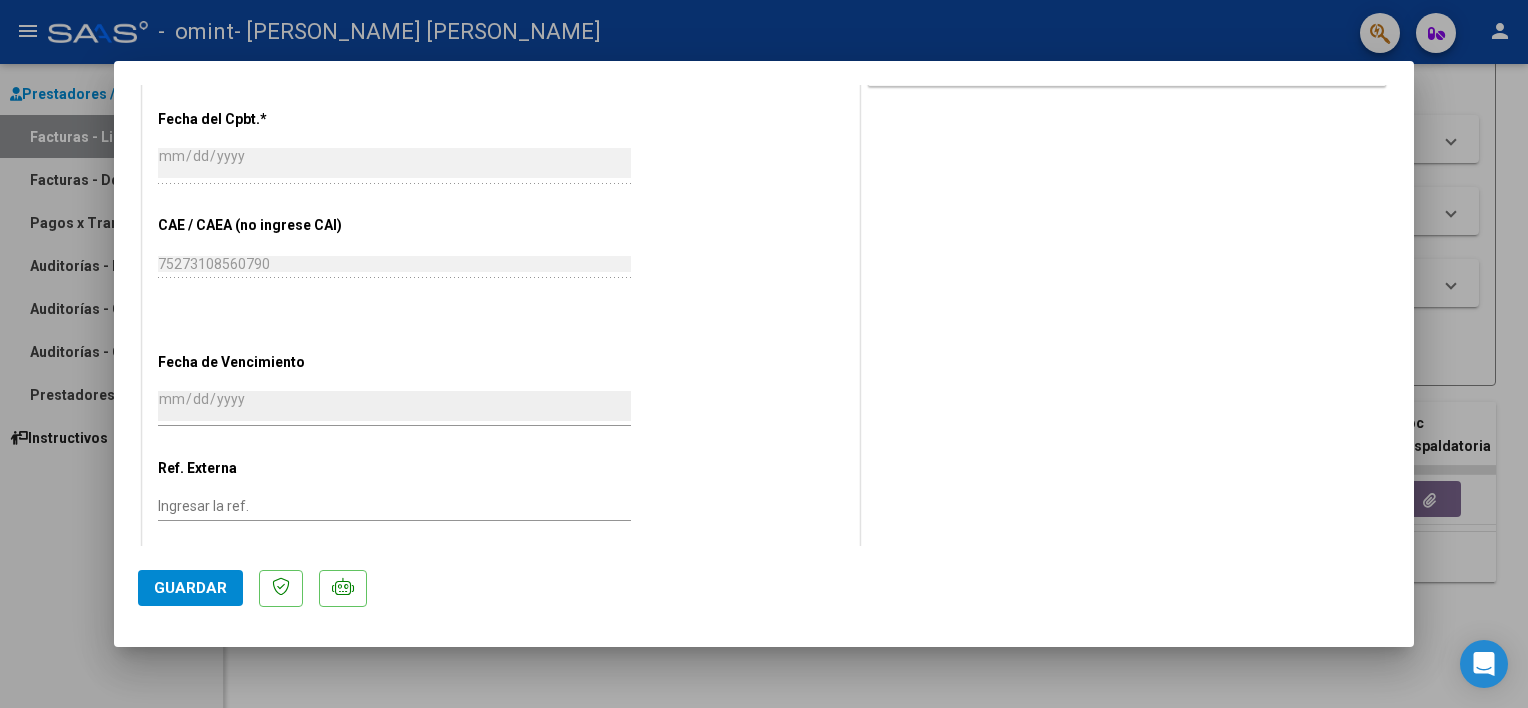 scroll, scrollTop: 1153, scrollLeft: 0, axis: vertical 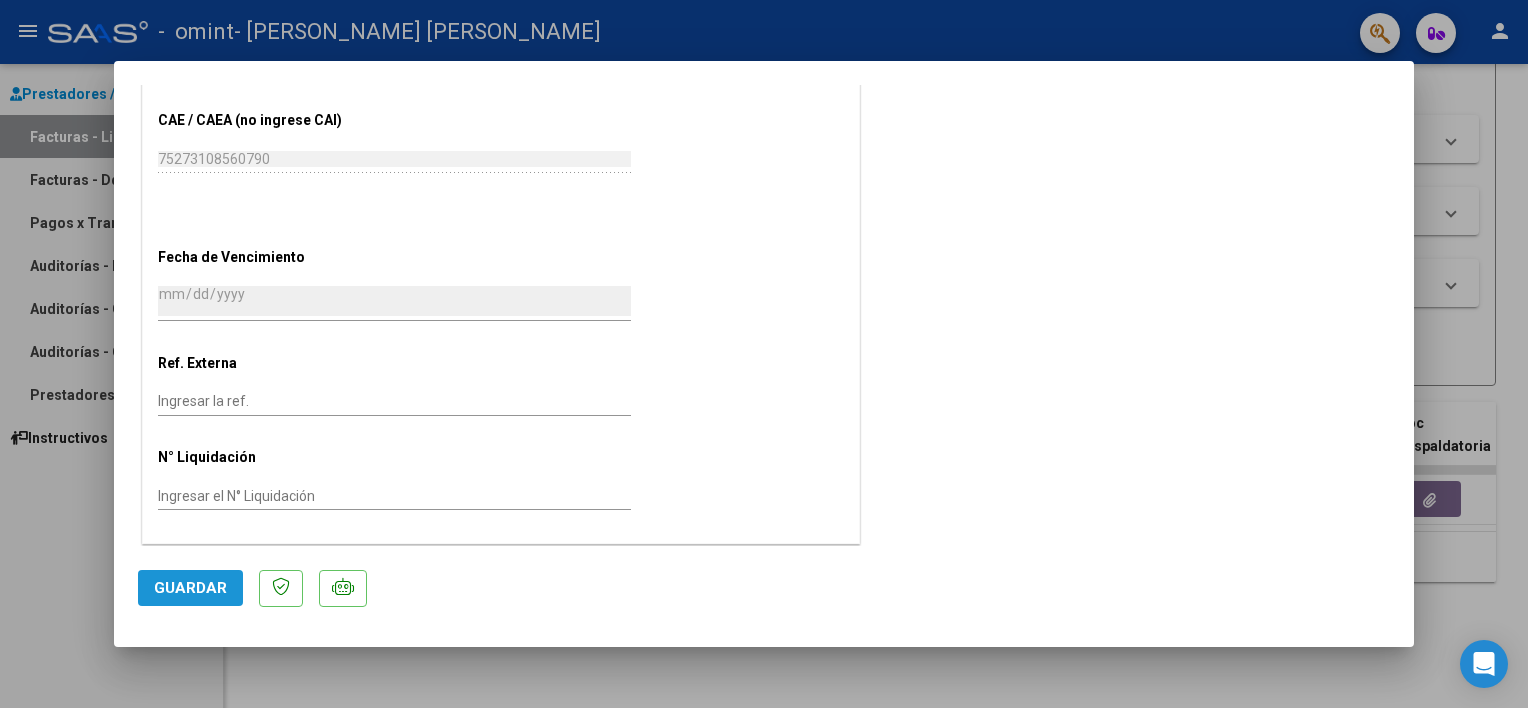 click on "Guardar" 